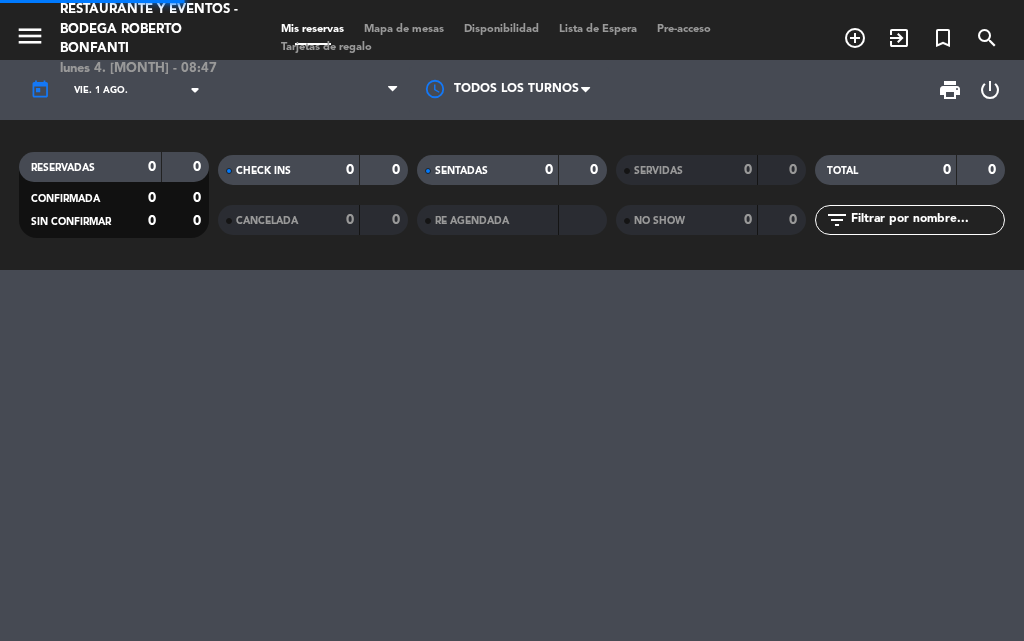 scroll, scrollTop: 0, scrollLeft: 0, axis: both 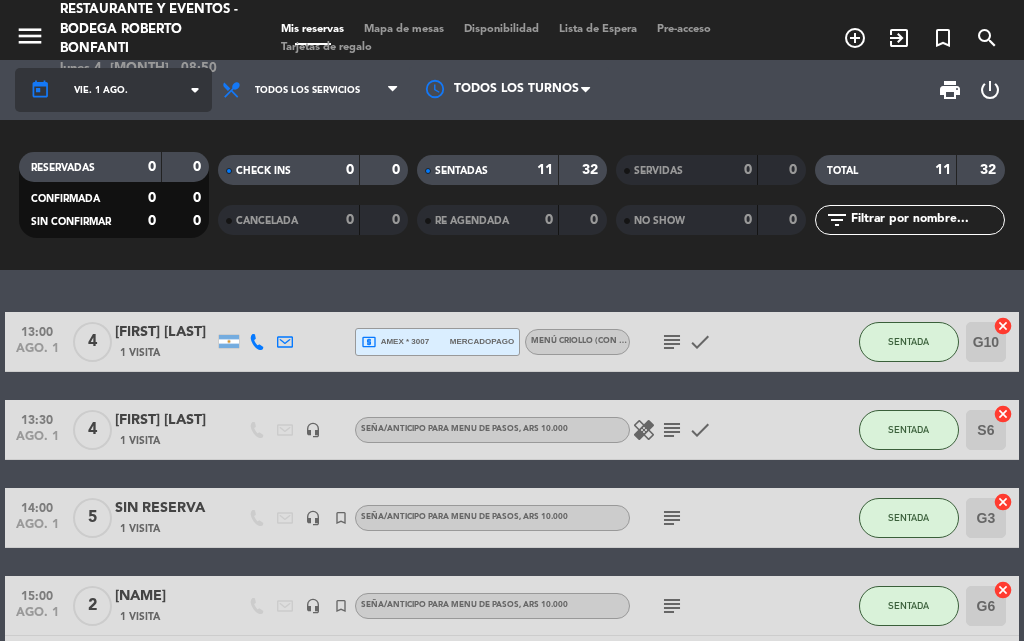 click on "vie. 1 ago." 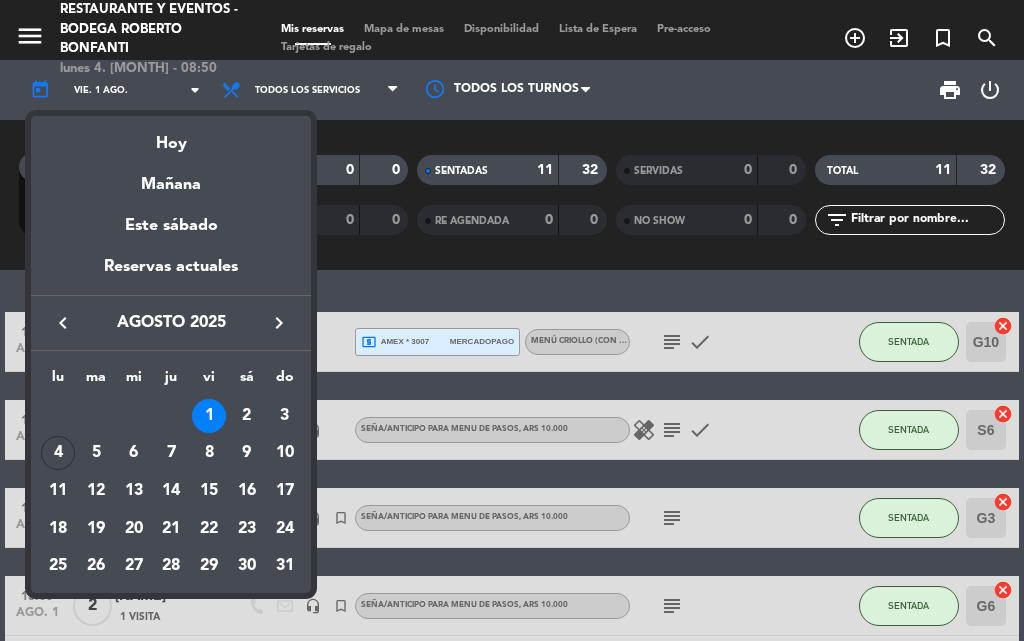 click at bounding box center [512, 320] 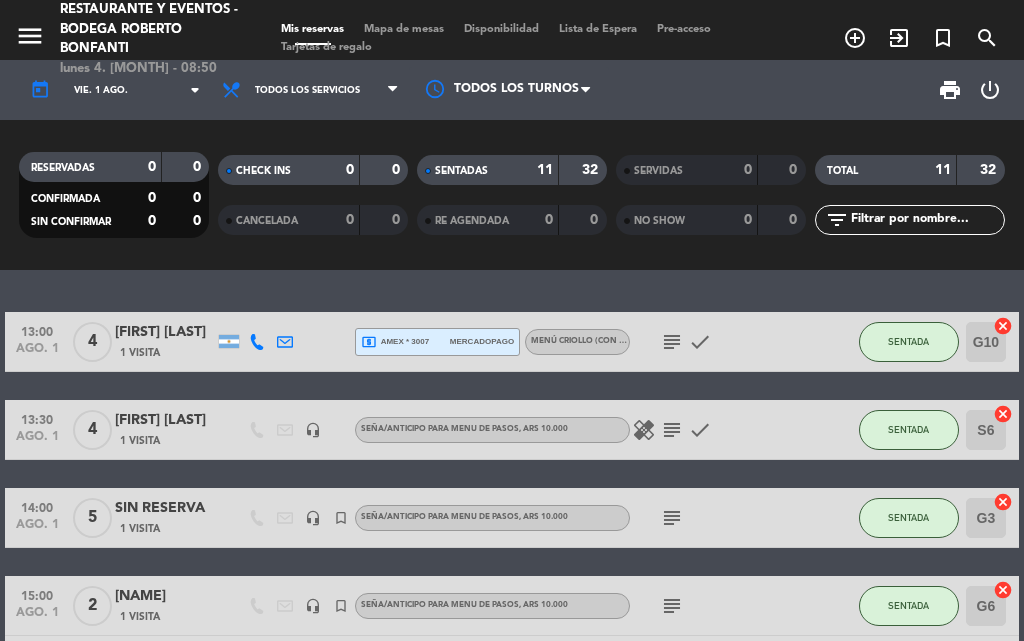 click on "subject" 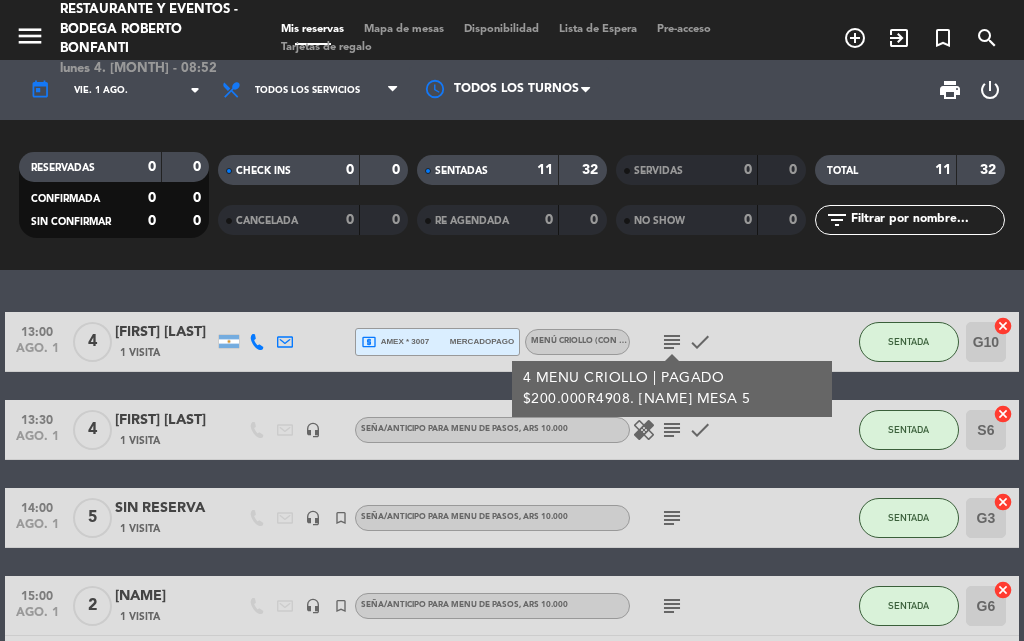click on "subject" 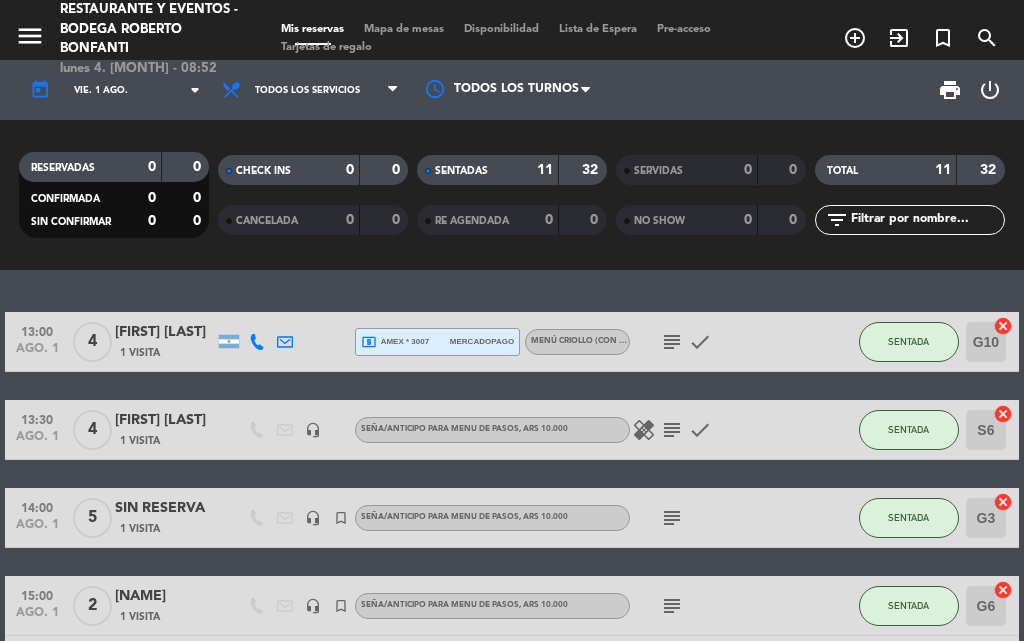 click on "subject" 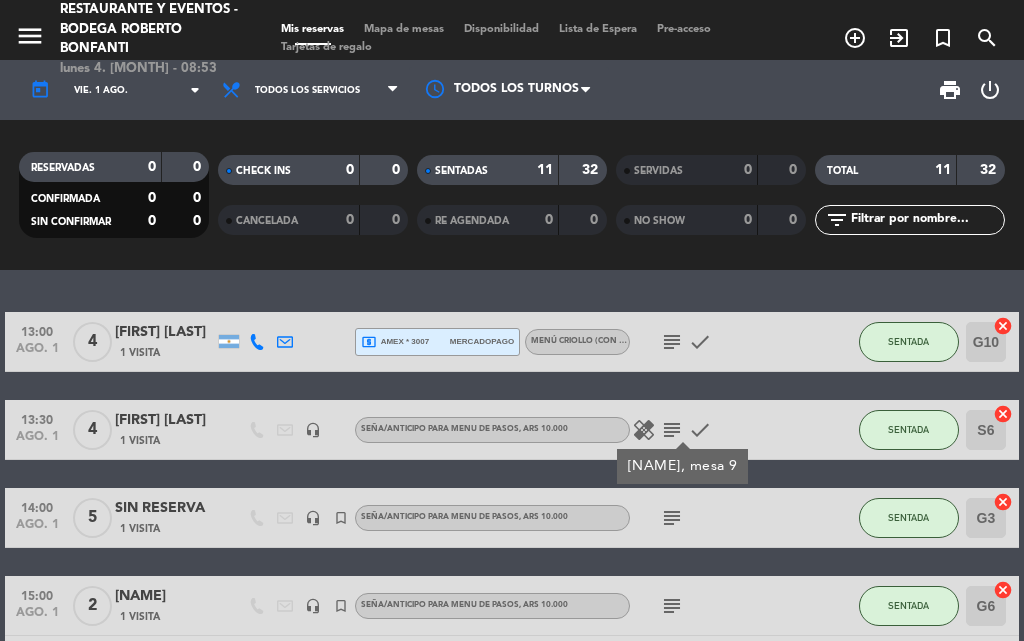 click on "subject" 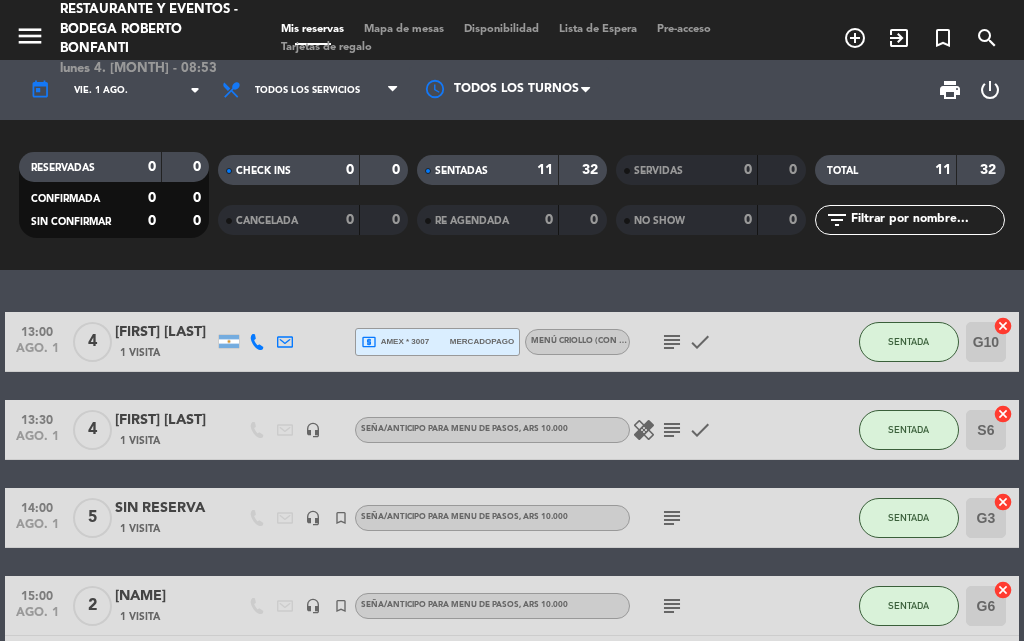 click on "subject" 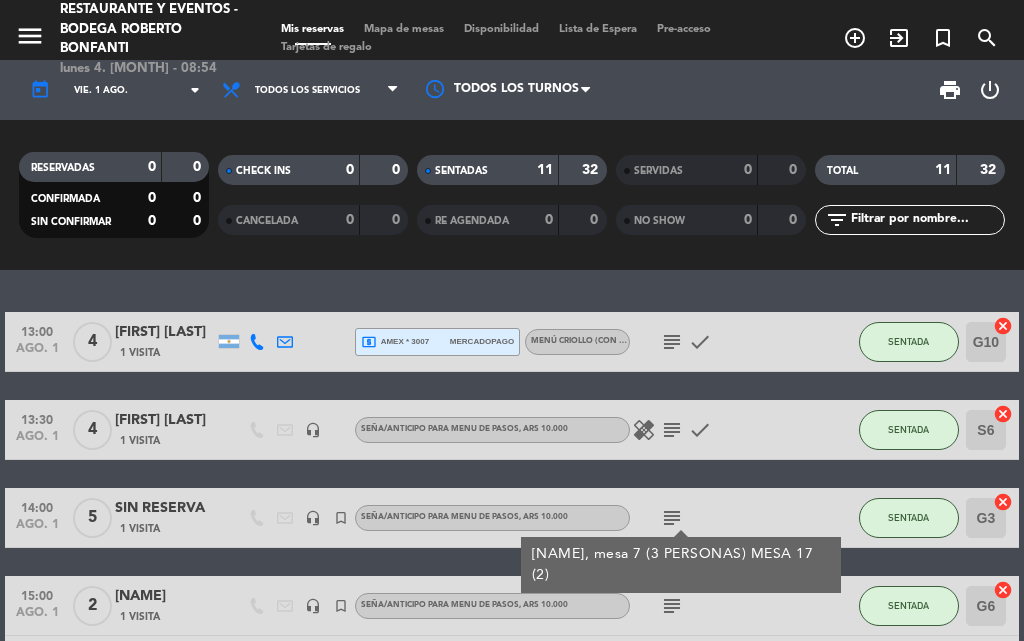 click on "subject" 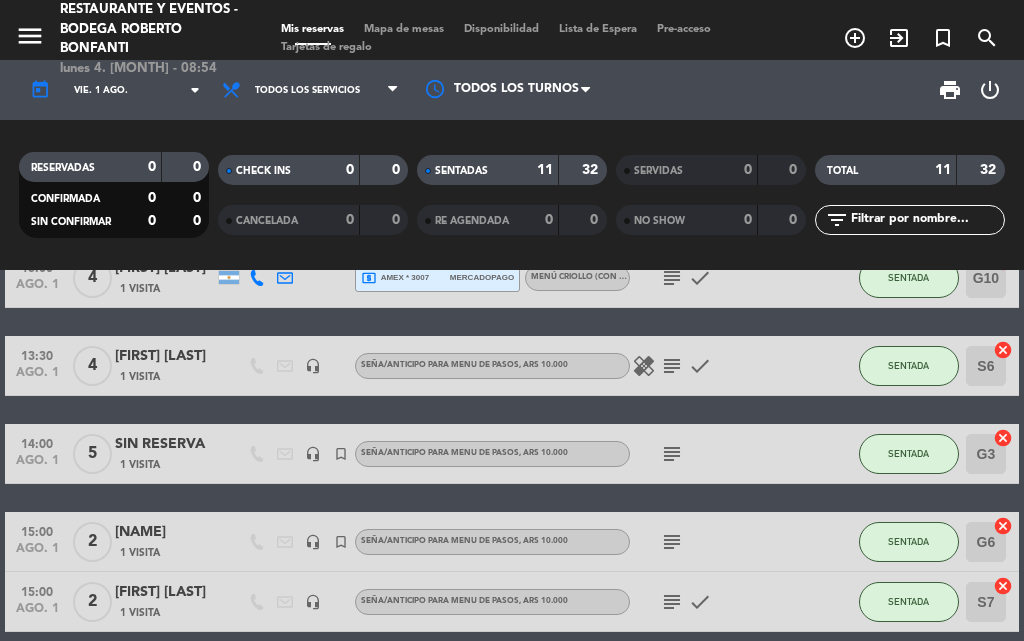 scroll, scrollTop: 100, scrollLeft: 0, axis: vertical 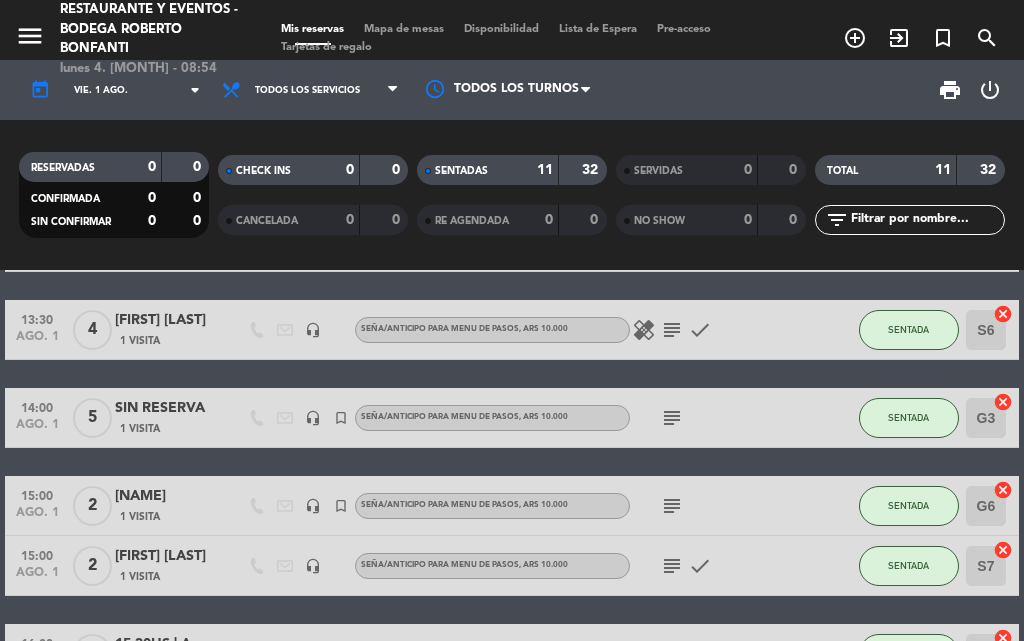 click on "subject" 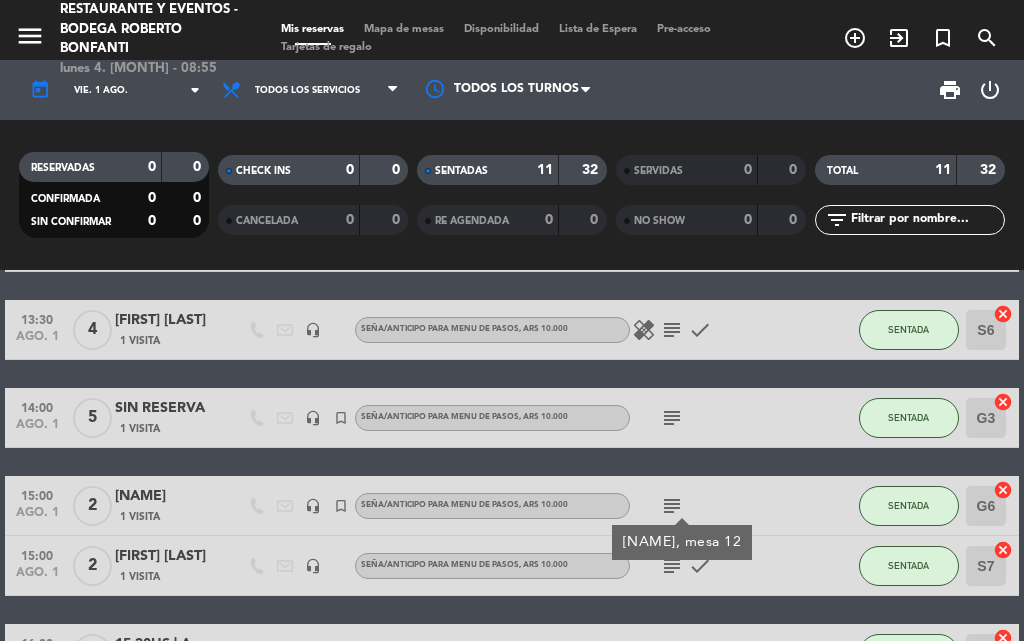 click on "subject" 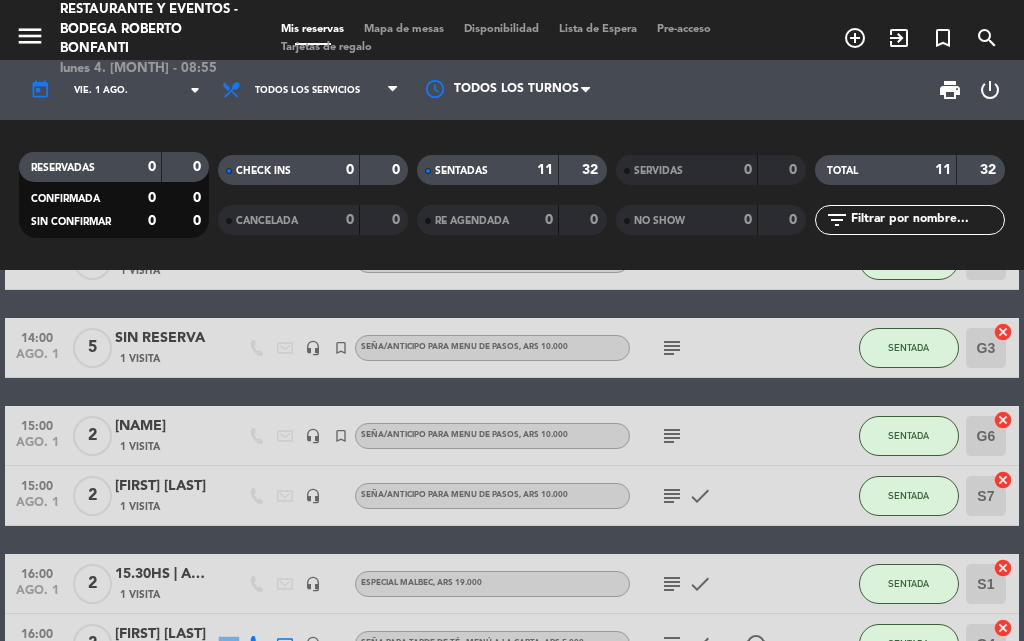 scroll, scrollTop: 200, scrollLeft: 0, axis: vertical 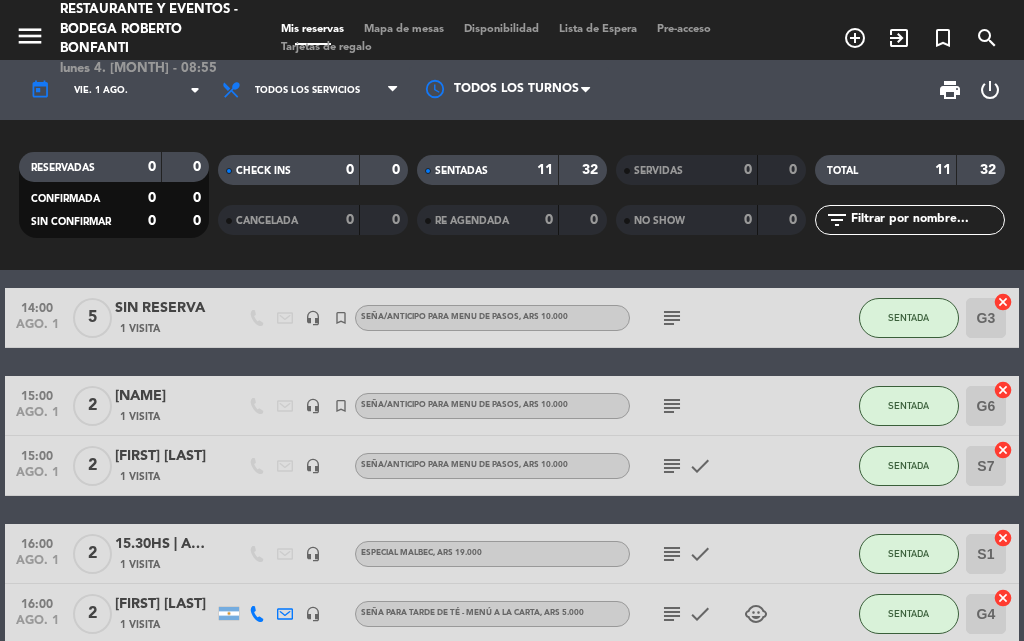 click on "subject" 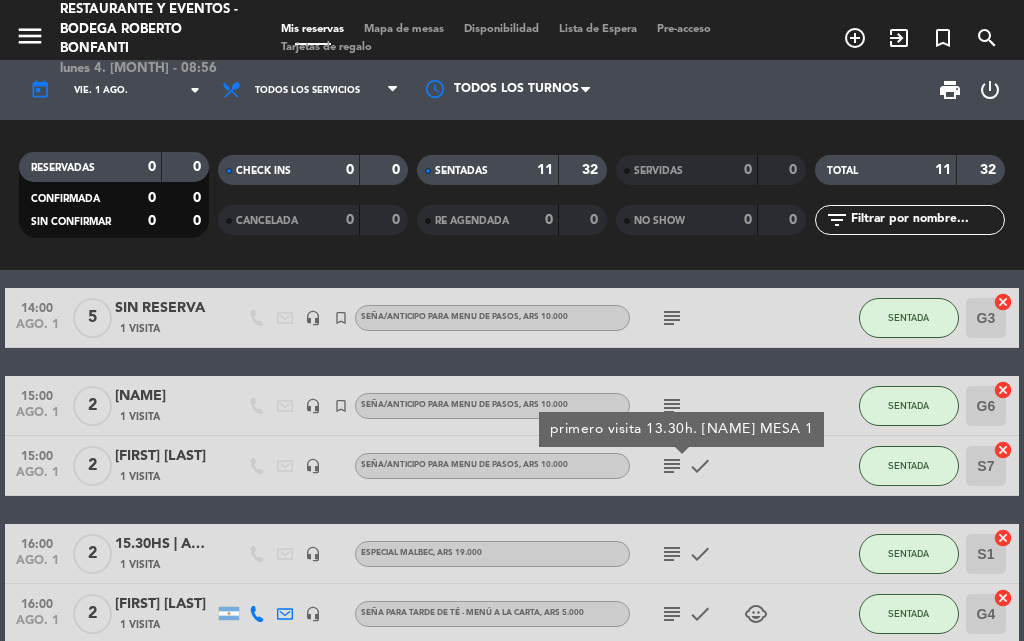 scroll, scrollTop: 300, scrollLeft: 0, axis: vertical 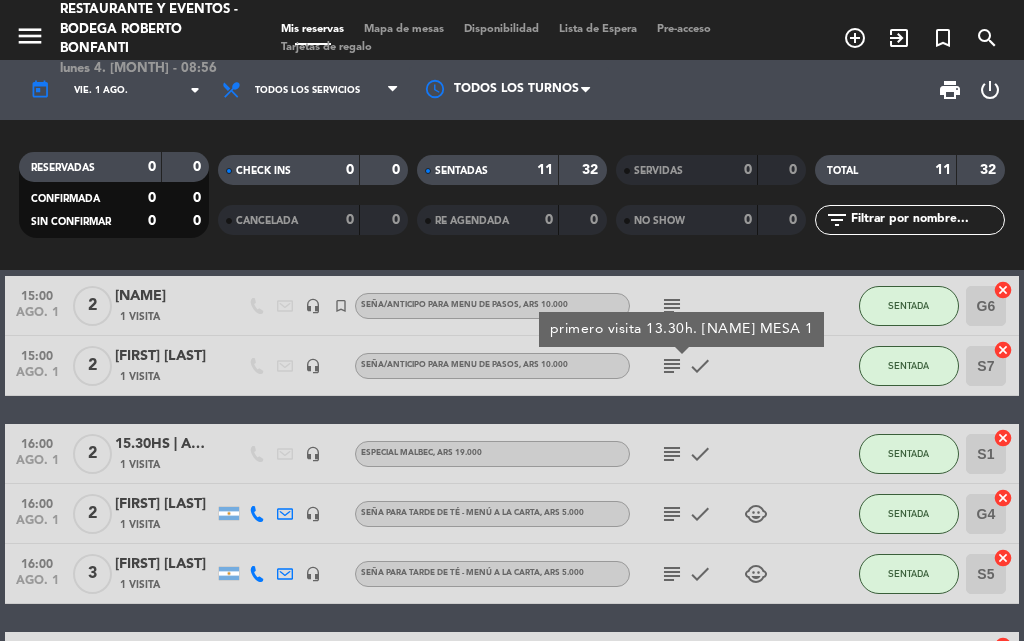 click on "subject" 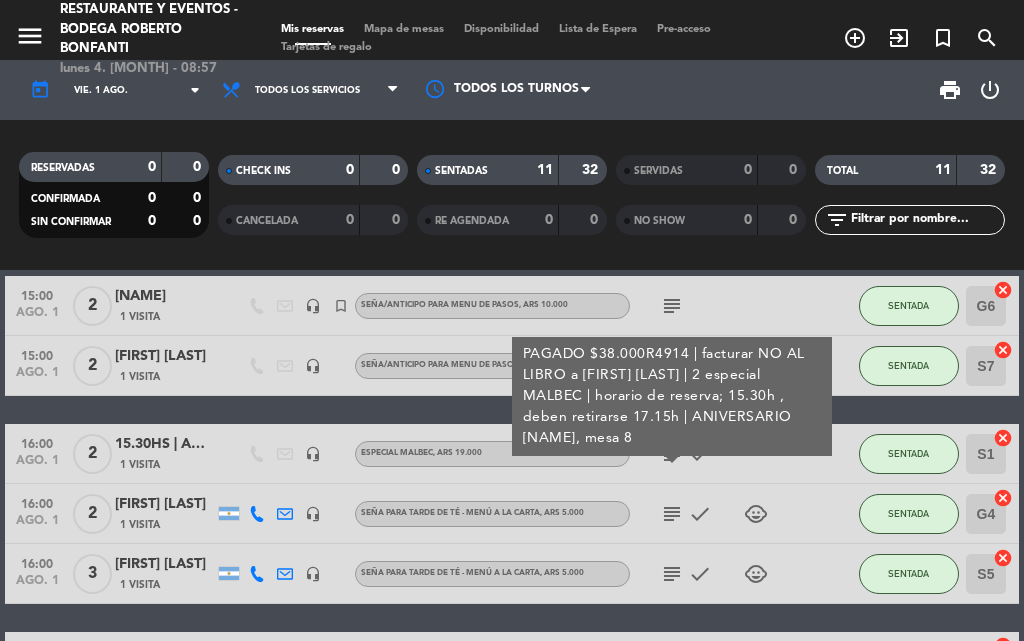 click on "subject" 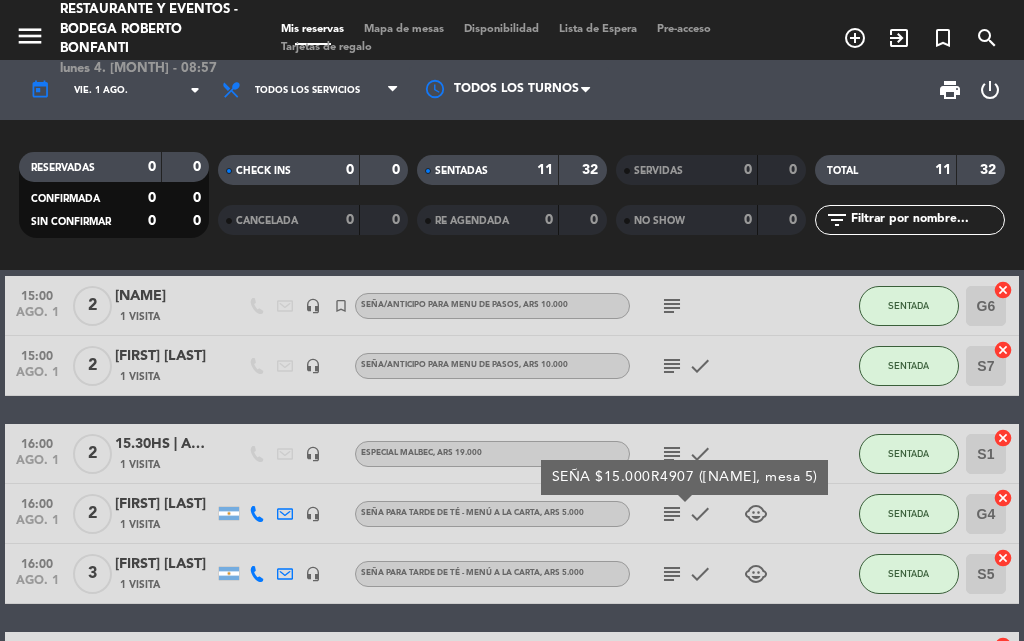 click on "subject" 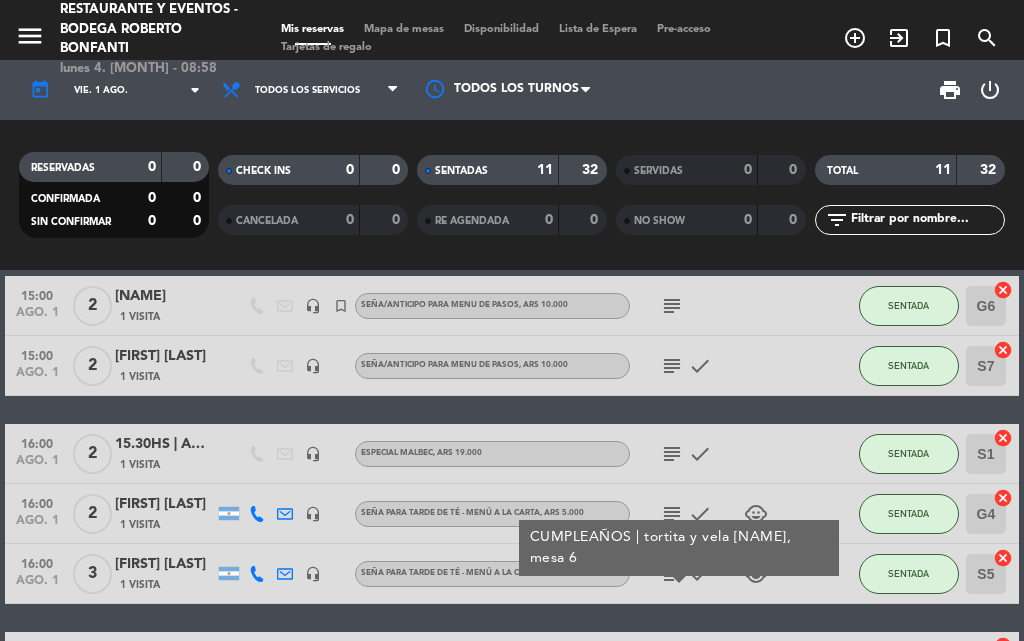 scroll, scrollTop: 400, scrollLeft: 0, axis: vertical 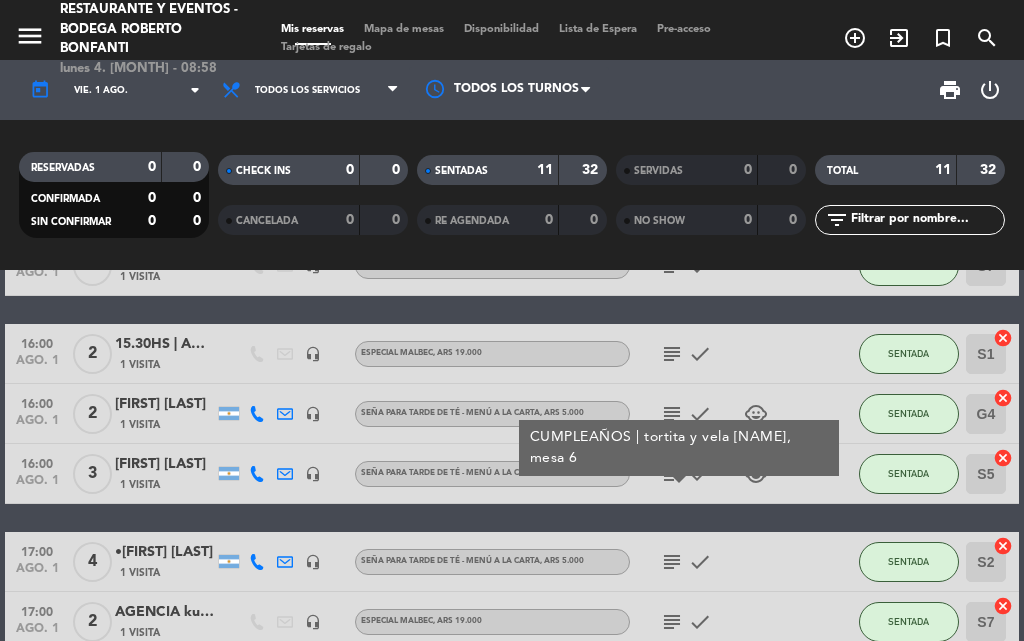 click on "subject" 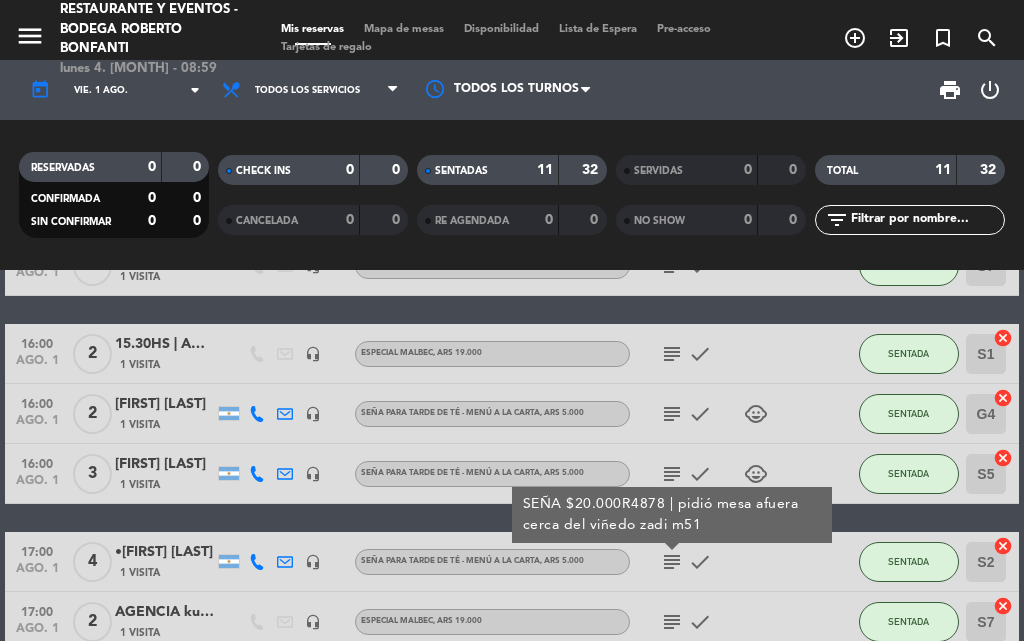 scroll, scrollTop: 500, scrollLeft: 0, axis: vertical 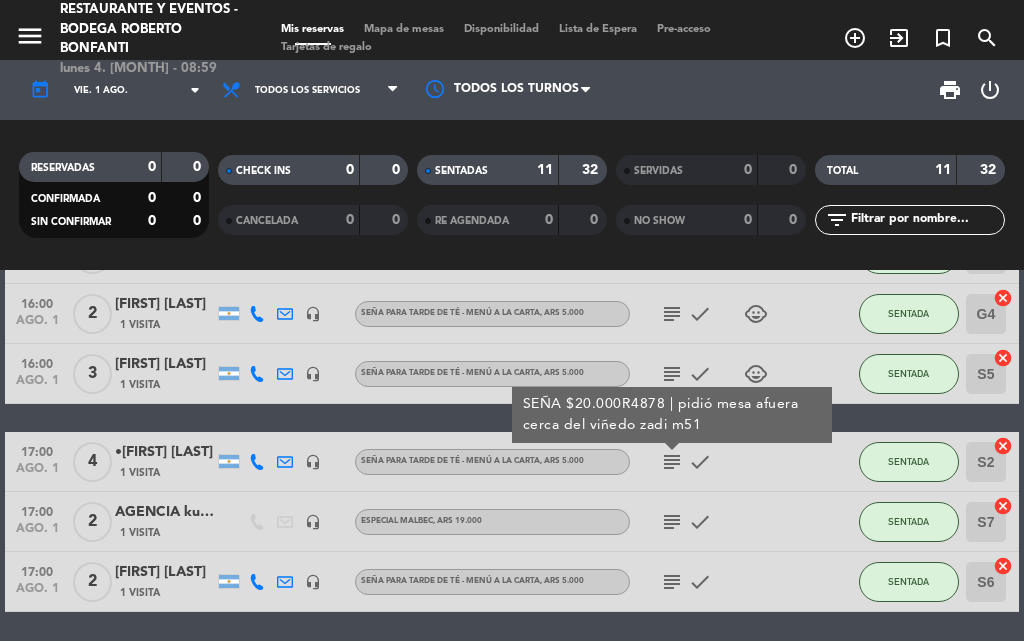click on "subject" 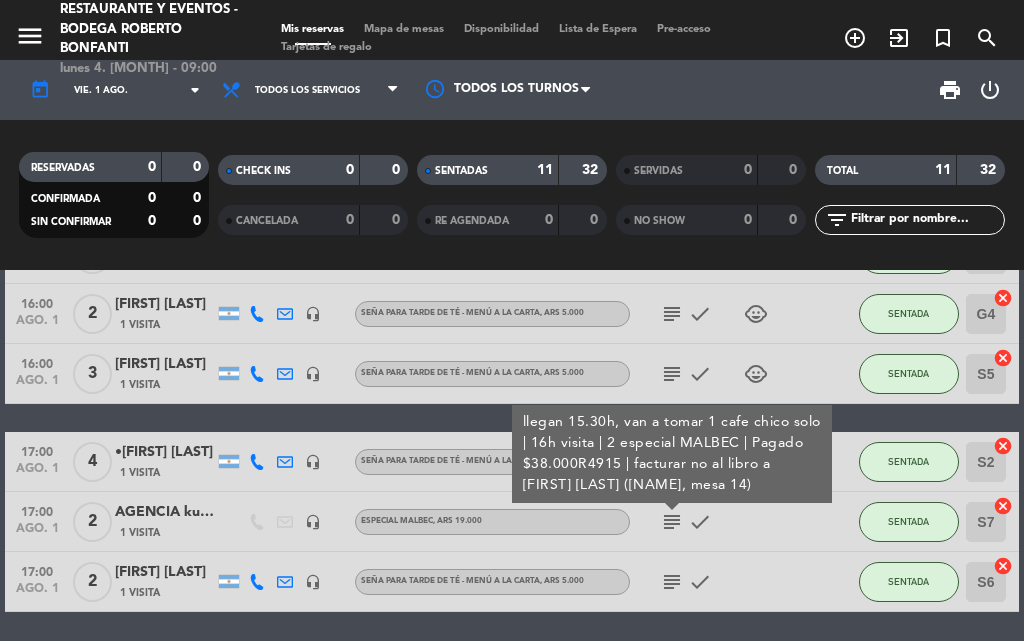 scroll, scrollTop: 571, scrollLeft: 0, axis: vertical 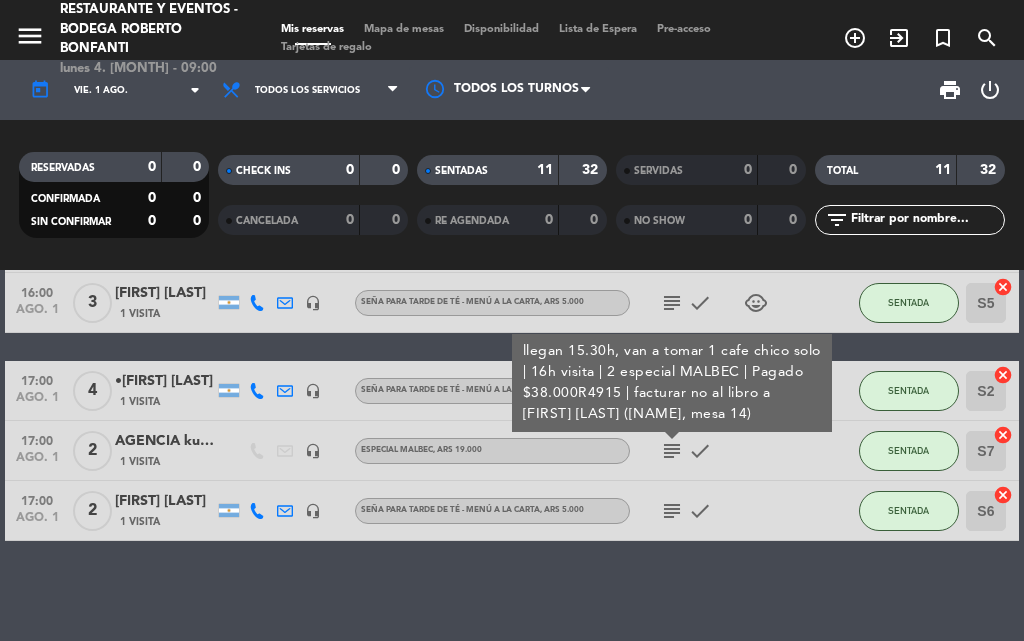 click on "subject" 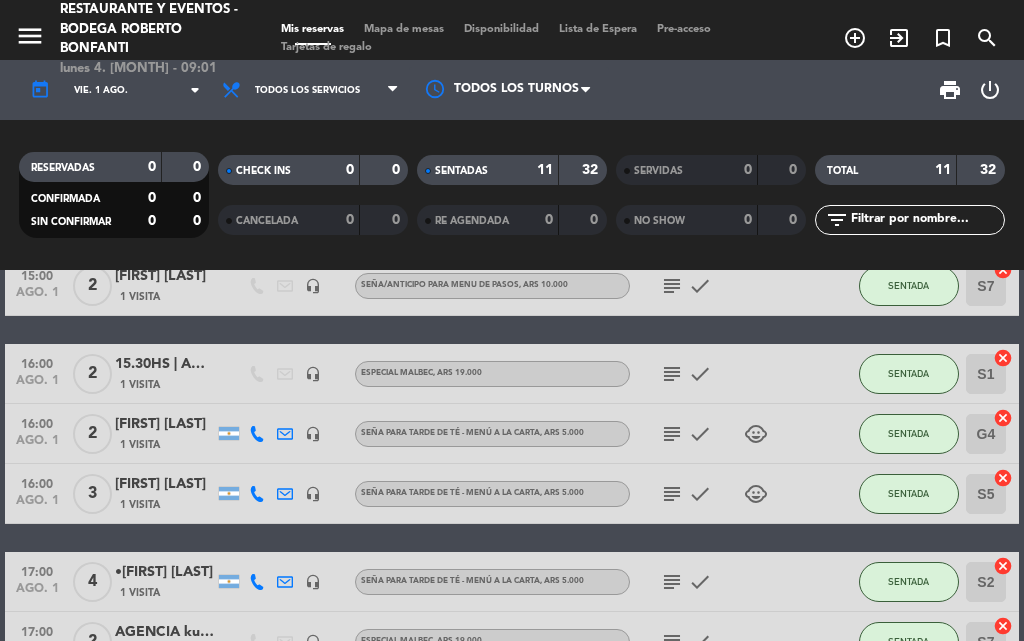 scroll, scrollTop: 371, scrollLeft: 0, axis: vertical 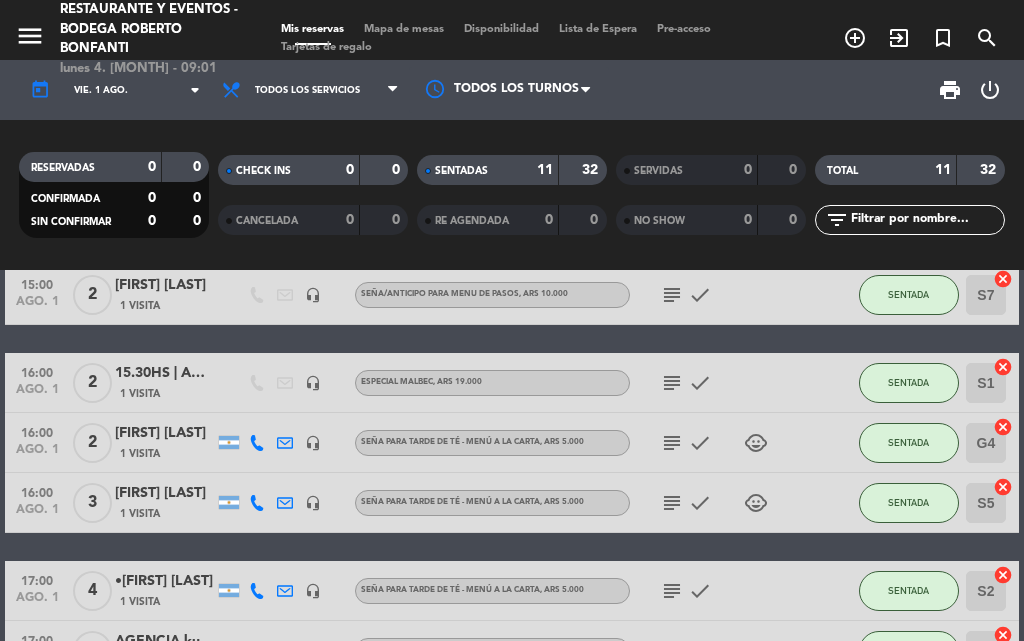 click on "subject" 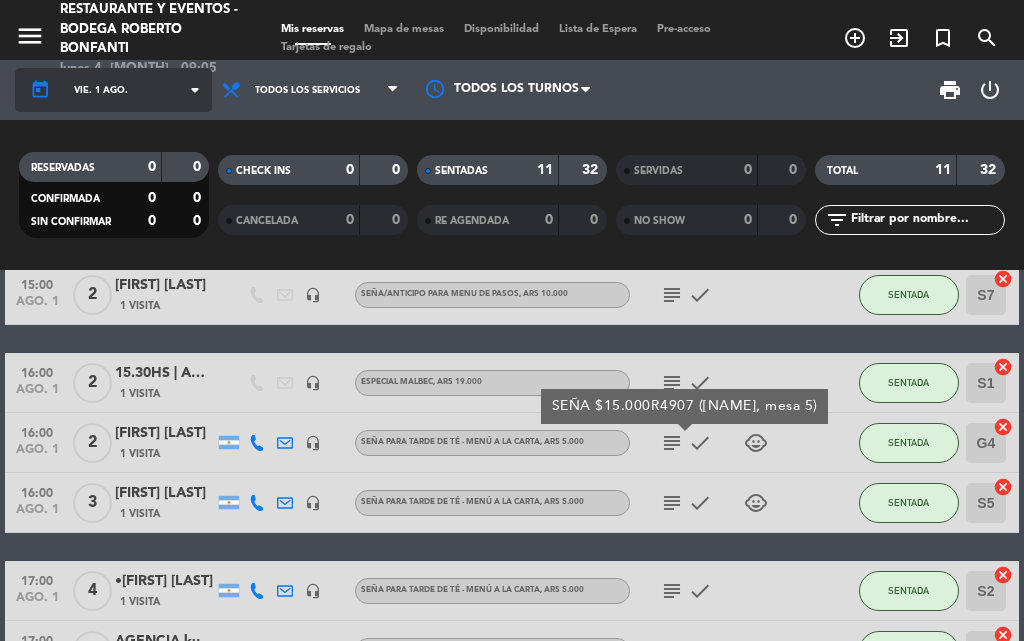 click on "vie. 1 ago." 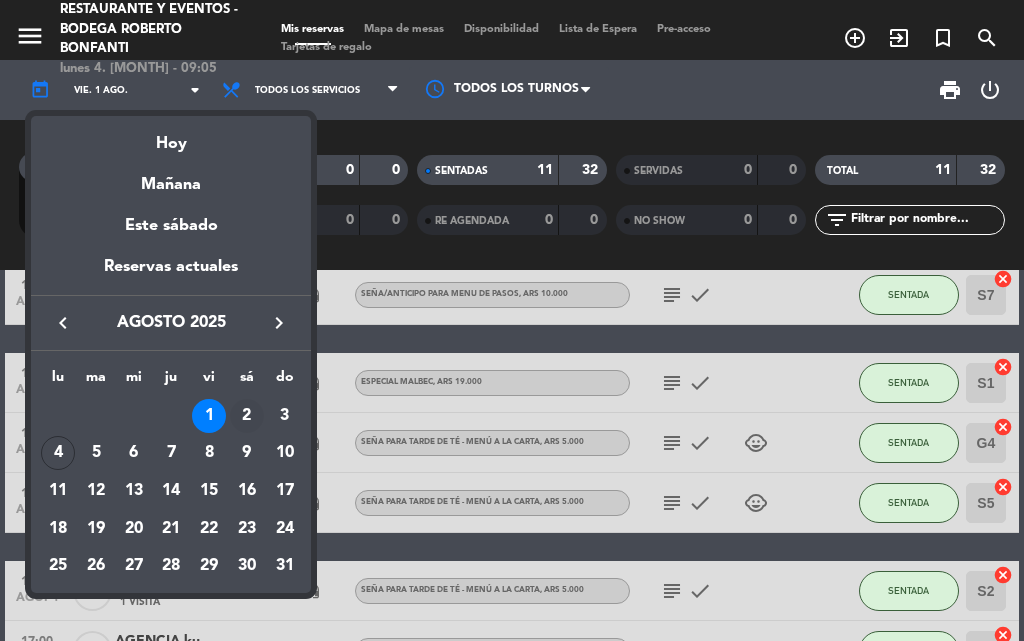 click on "2" at bounding box center (247, 416) 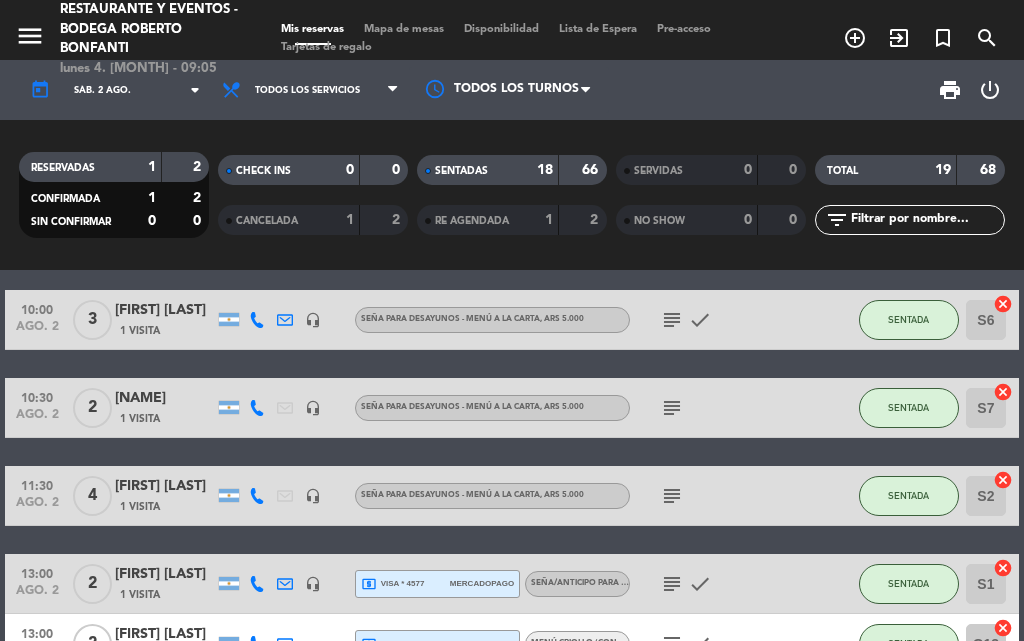 scroll, scrollTop: 0, scrollLeft: 0, axis: both 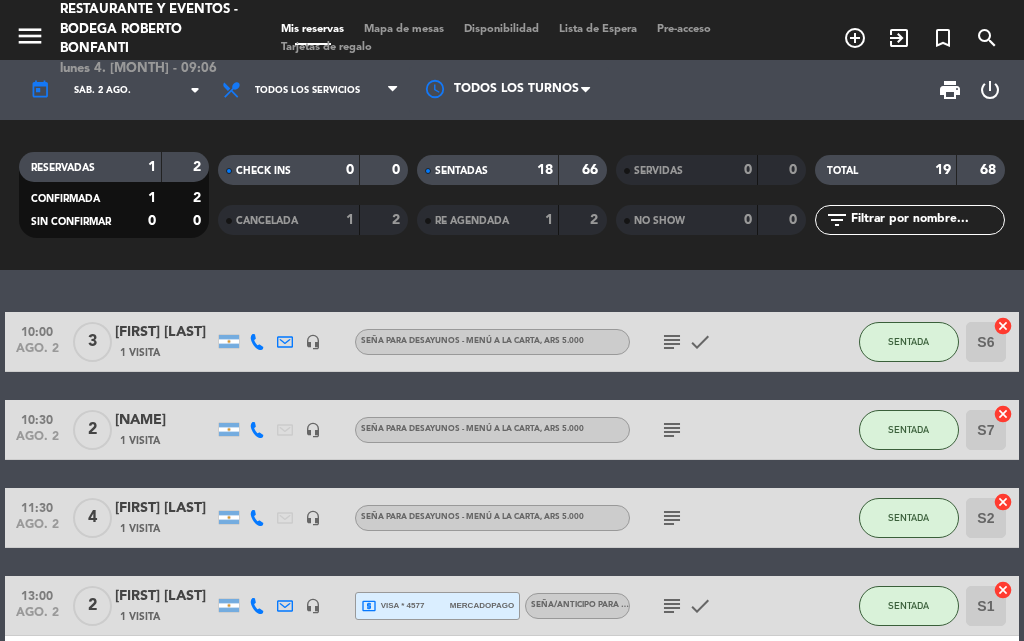 click on "subject" 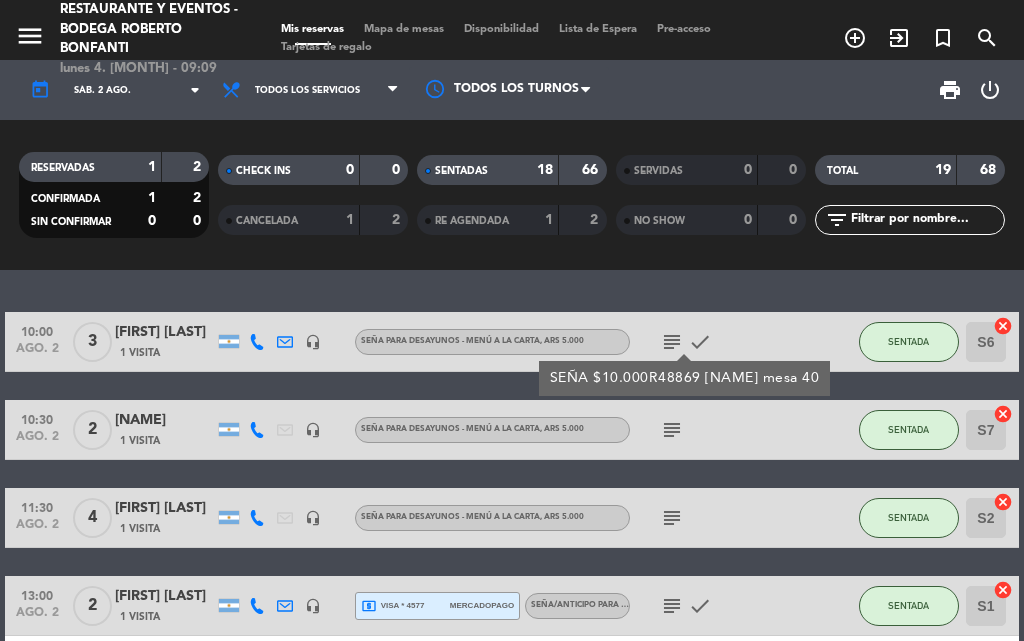 click on "subject" 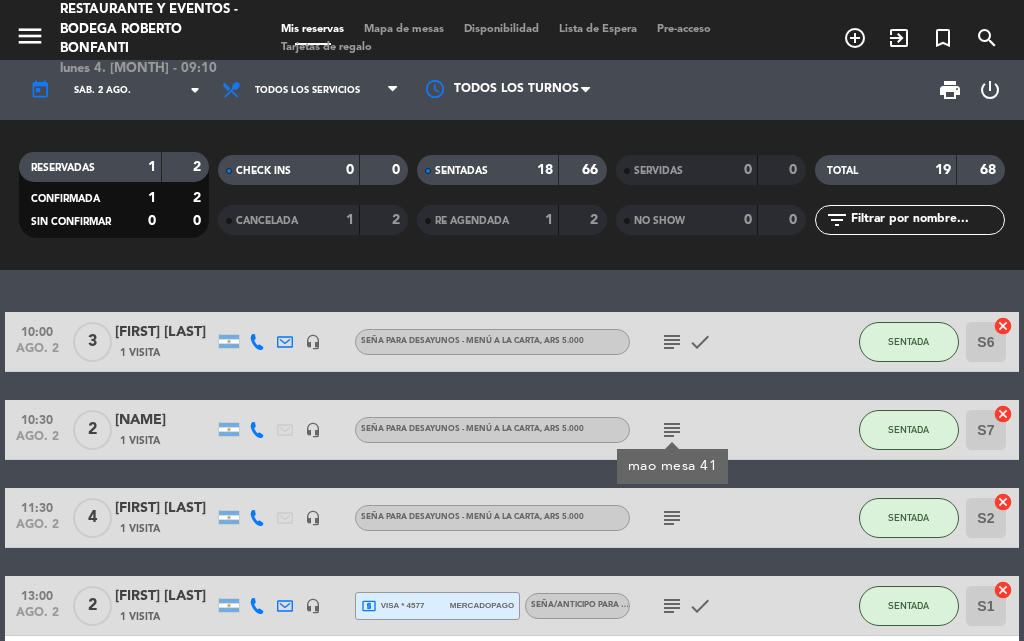 click on "subject" 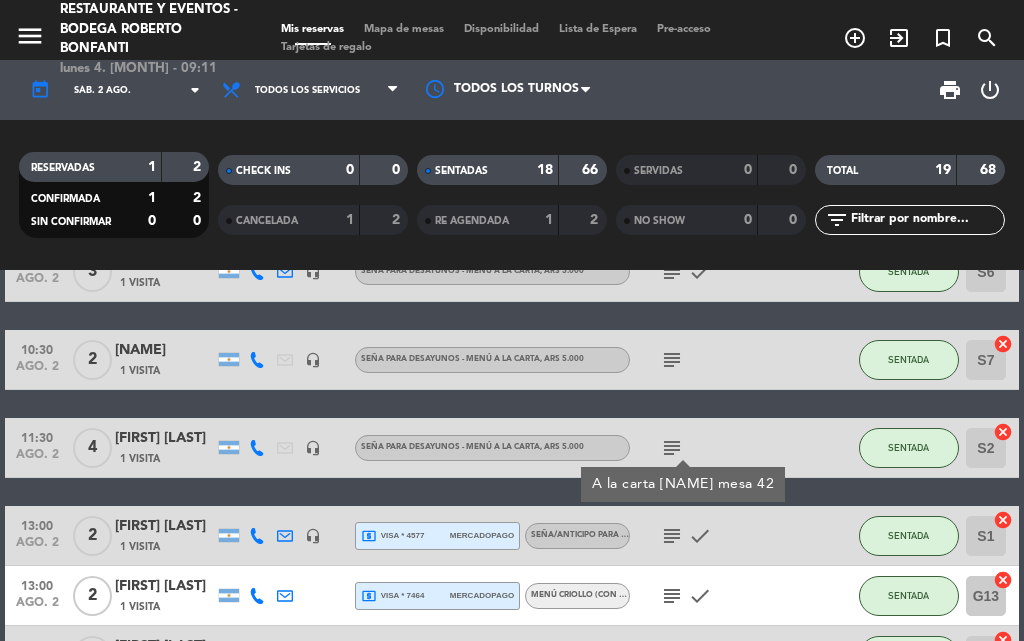 scroll, scrollTop: 100, scrollLeft: 0, axis: vertical 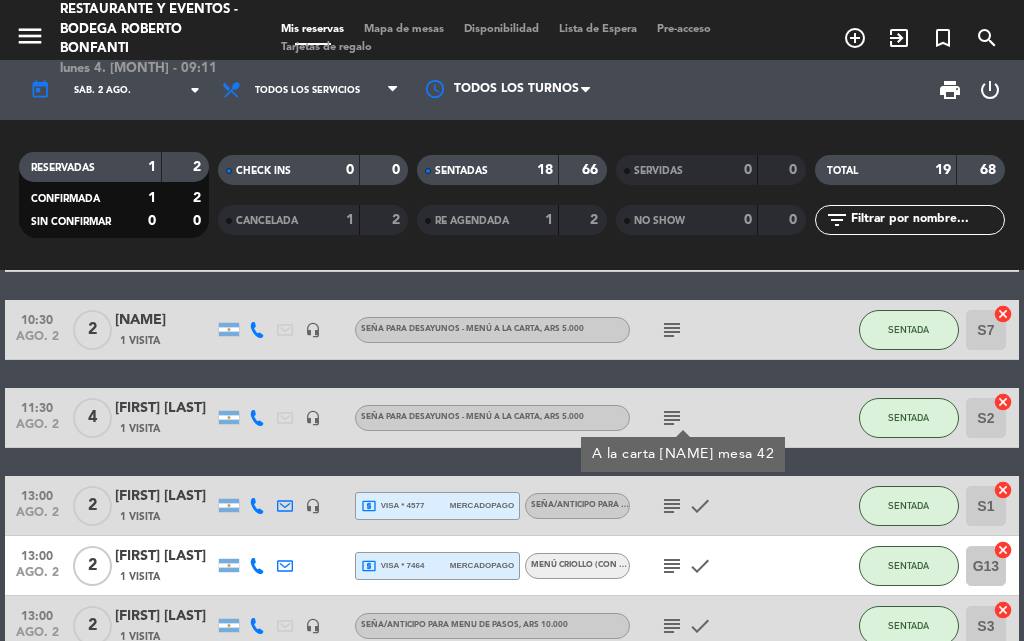 click on "subject" 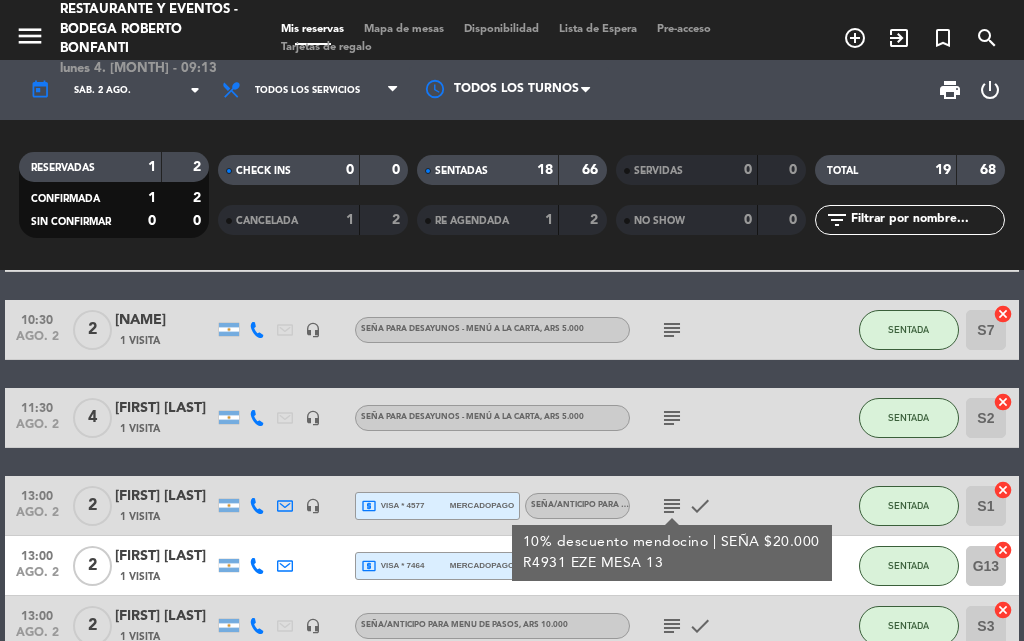 click on "subject" 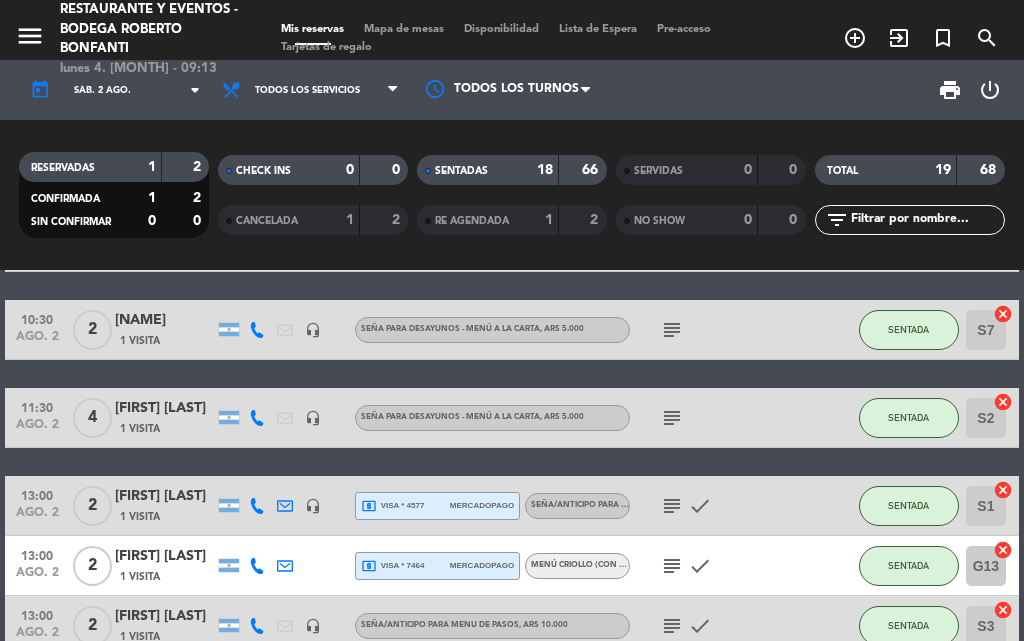 click on "subject" 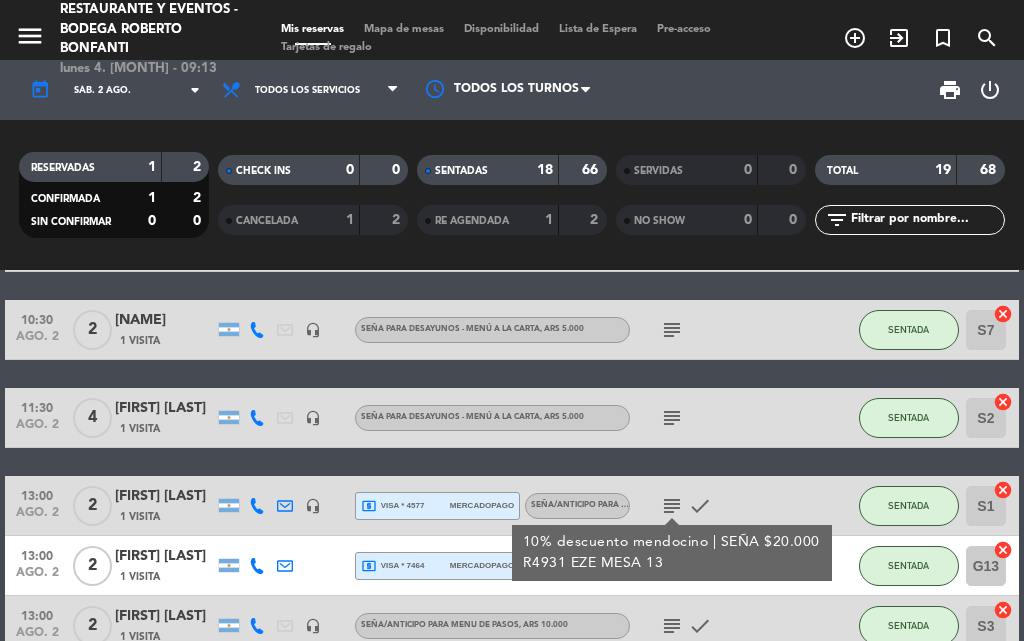 click on "10:00   ago. 2   3   [FIRST] [LAST]   1 Visita   headset_mic   Seña para DESAYUNOS - MENÚ A LA CARTA  , ARS 5.000  subject   check  SENTADA S6  cancel   10:30   ago. 2   2   [FIRST]   1 Visita   headset_mic   Seña para DESAYUNOS - MENÚ A LA CARTA  , ARS 5.000  subject  SENTADA S7  cancel   11:30   ago. 2   4   [FIRST] [LAST]   1 Visita   headset_mic   Seña para DESAYUNOS - MENÚ A LA CARTA  , ARS 5.000  subject  SENTADA S2  cancel   13:00   ago. 2   2   [FIRST] [LAST]    1 Visita   headset_mic  local_atm  visa * 4577   mercadopago   Seña/anticipo para MENU DE PASOS , ARS 10.000  subject  10% descuento mendocino | SEÑA $20.000 R4931 EZE MESA 13  check  SENTADA S1  cancel   13:00   ago. 2   2   [FIRST] [LAST]    1 Visita  local_atm  visa * 7464   mercadopago   MENÚ CRIOLLO (Con vino)   subject   check  SENTADA G13  cancel   13:00   ago. 2   2   [FIRST] [LAST]    1 Visita   headset_mic   Seña/anticipo para MENU DE PASOS , ARS 10.000  subject   check  SENTADA S3  cancel   13:30   ago. 2" 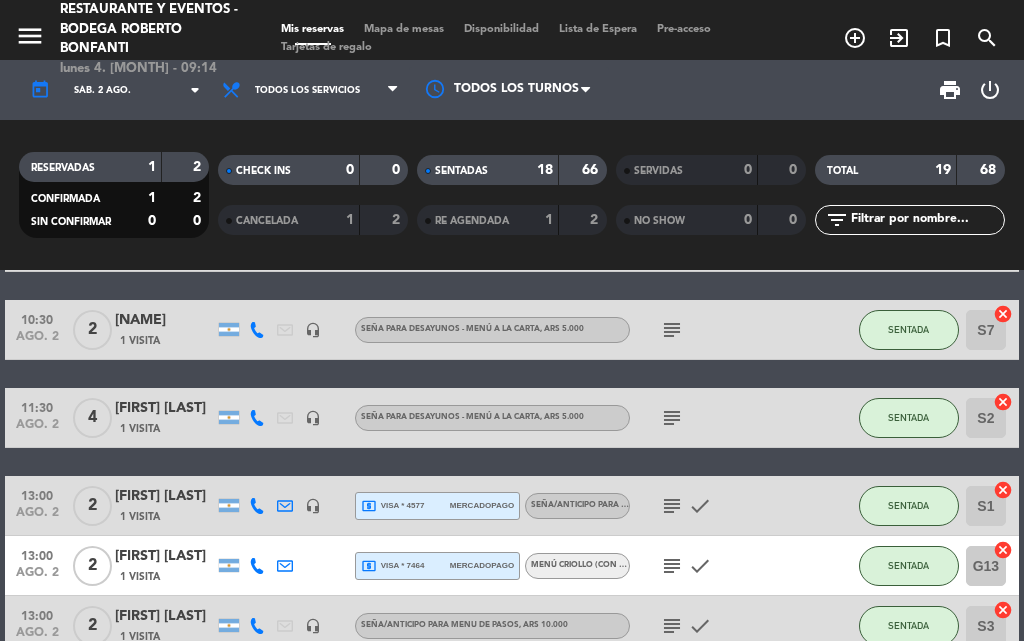 click on "subject" 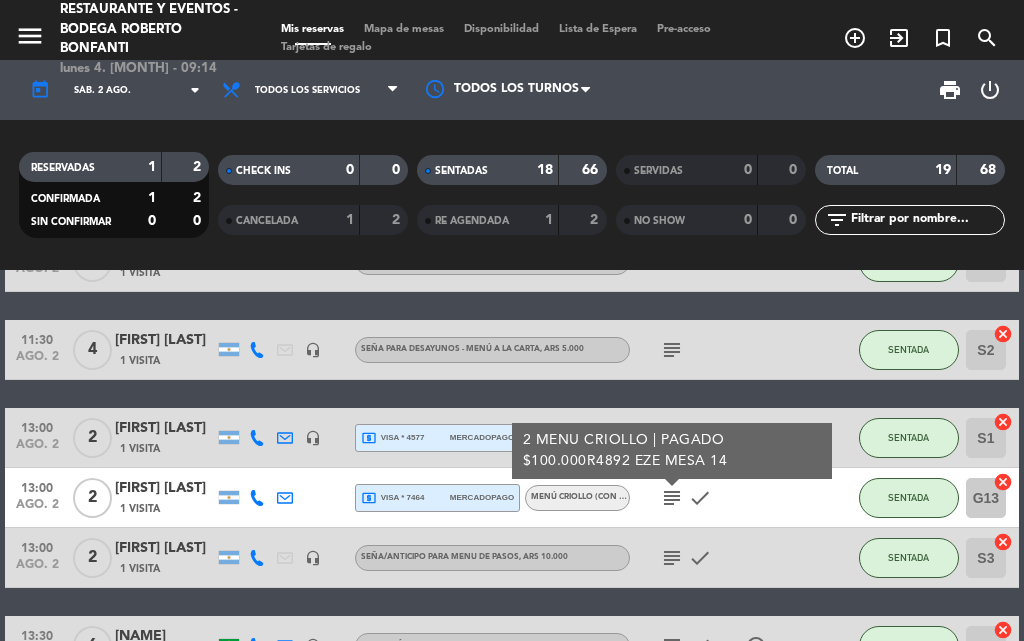 scroll, scrollTop: 200, scrollLeft: 0, axis: vertical 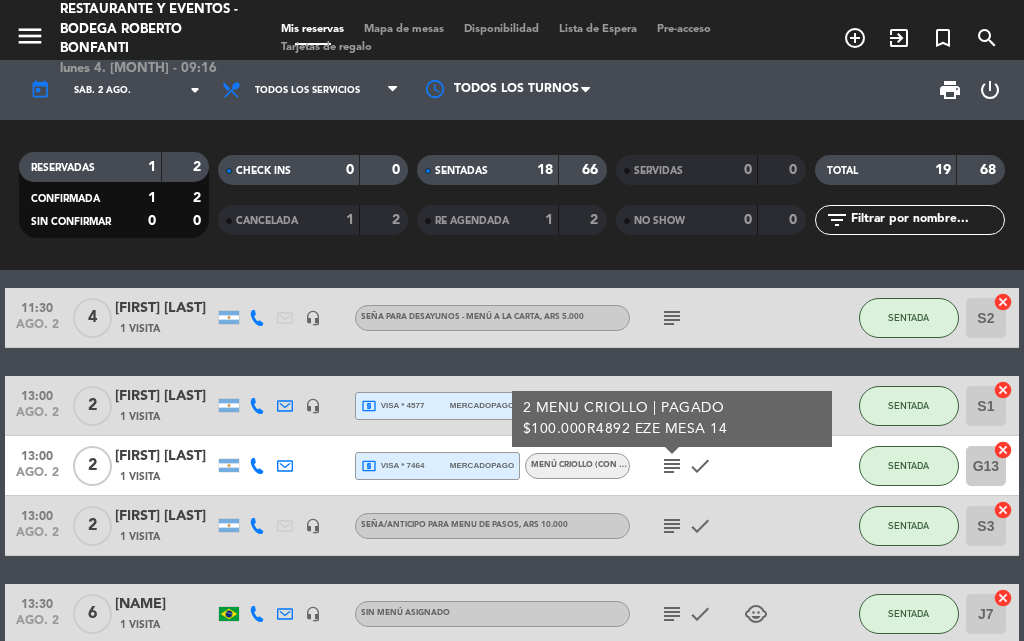 click on "subject" 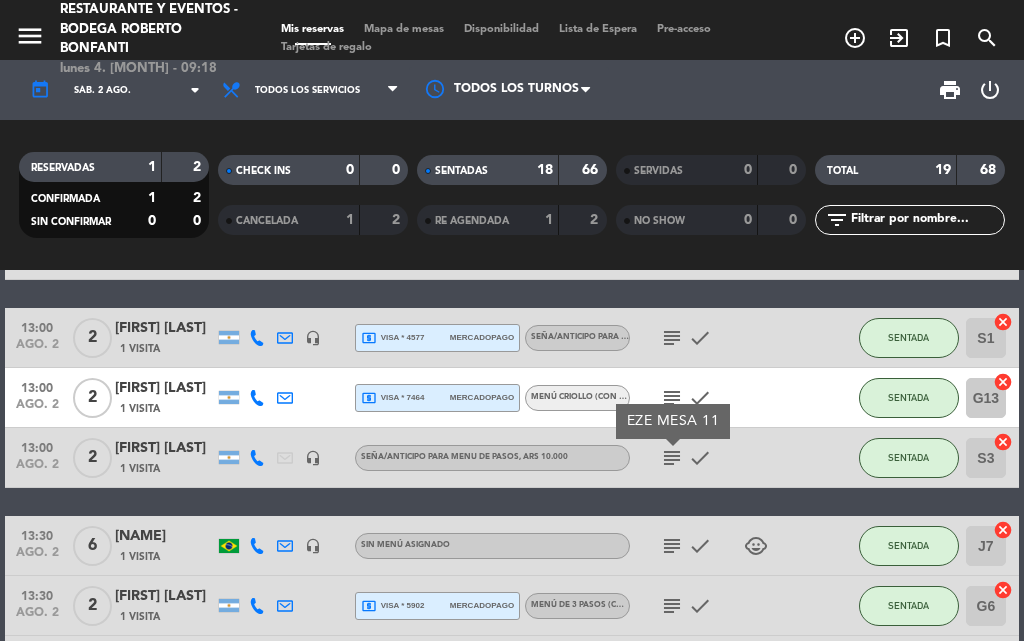 scroll, scrollTop: 300, scrollLeft: 0, axis: vertical 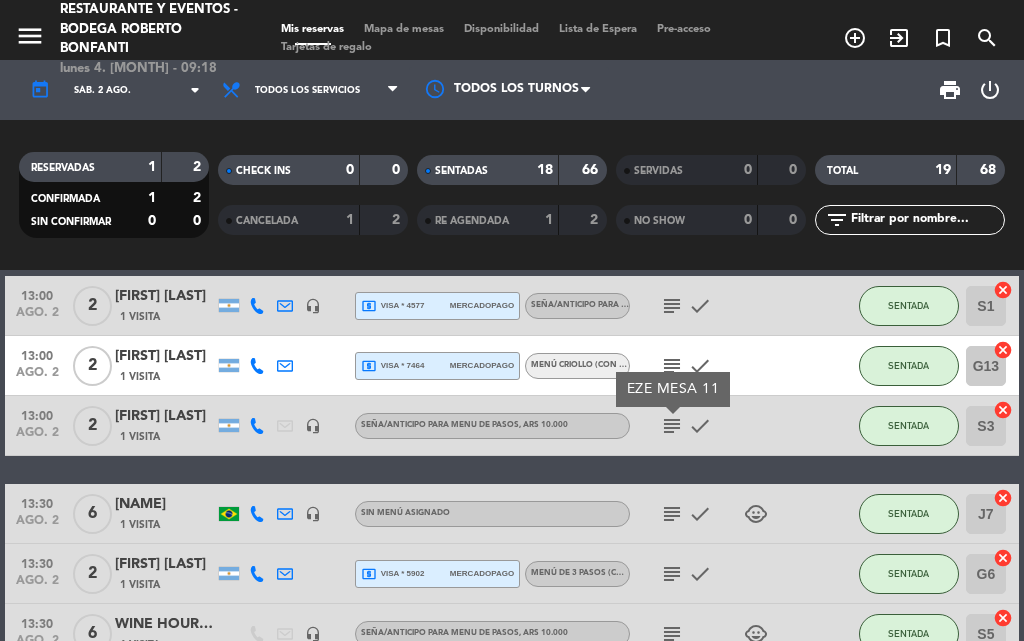 click on "subject" 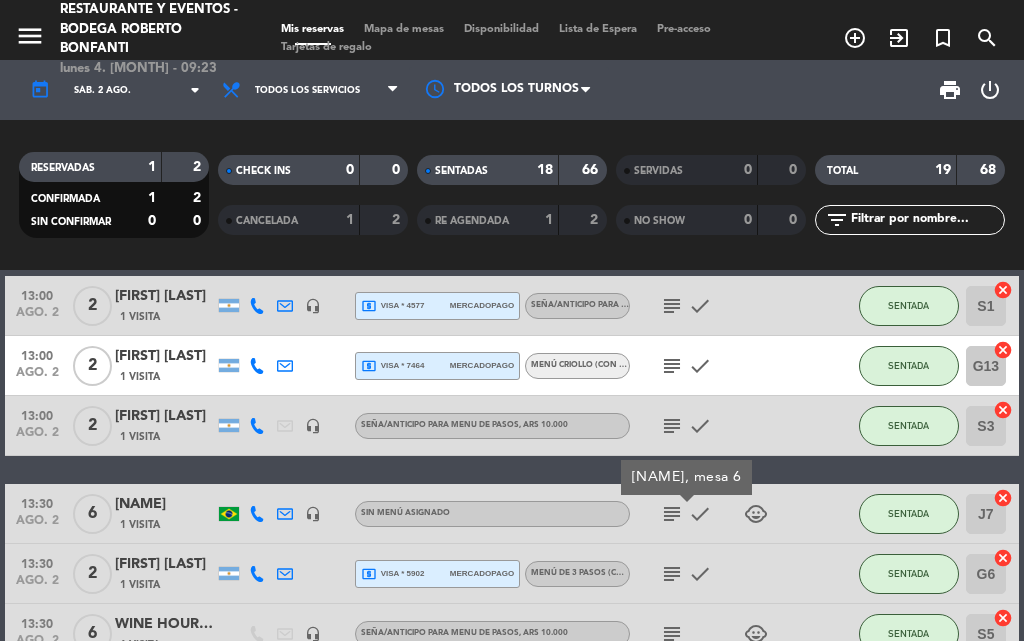 scroll, scrollTop: 400, scrollLeft: 0, axis: vertical 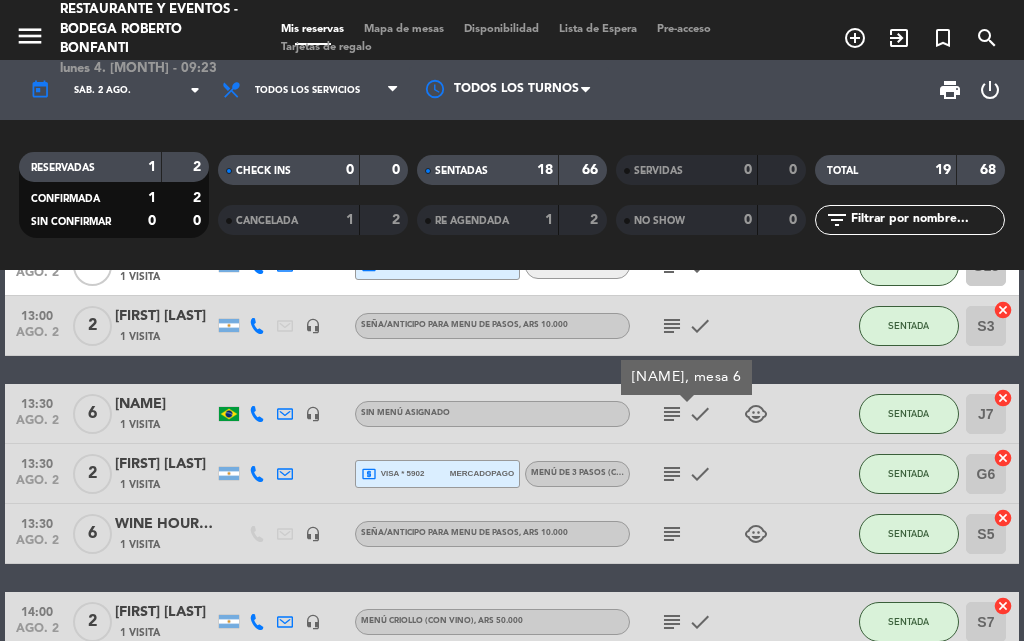 click on "subject" 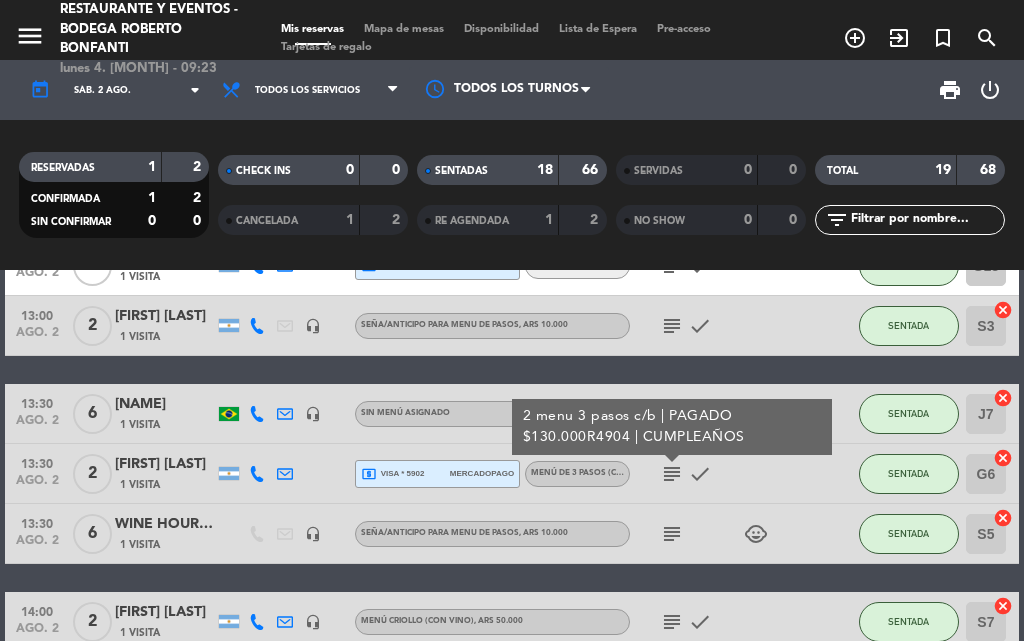 click on "subject" 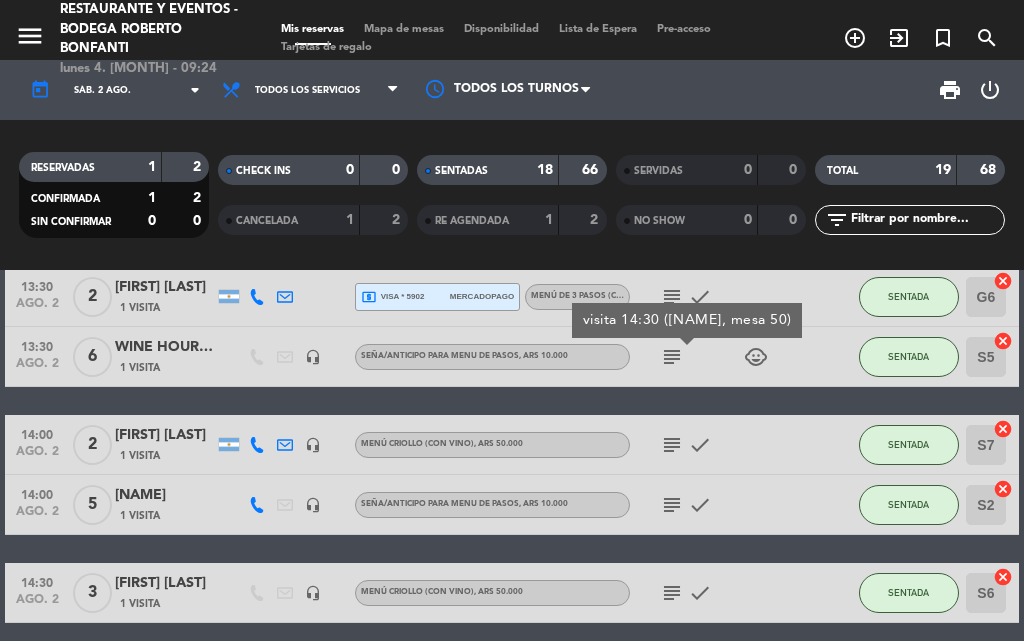 scroll, scrollTop: 600, scrollLeft: 0, axis: vertical 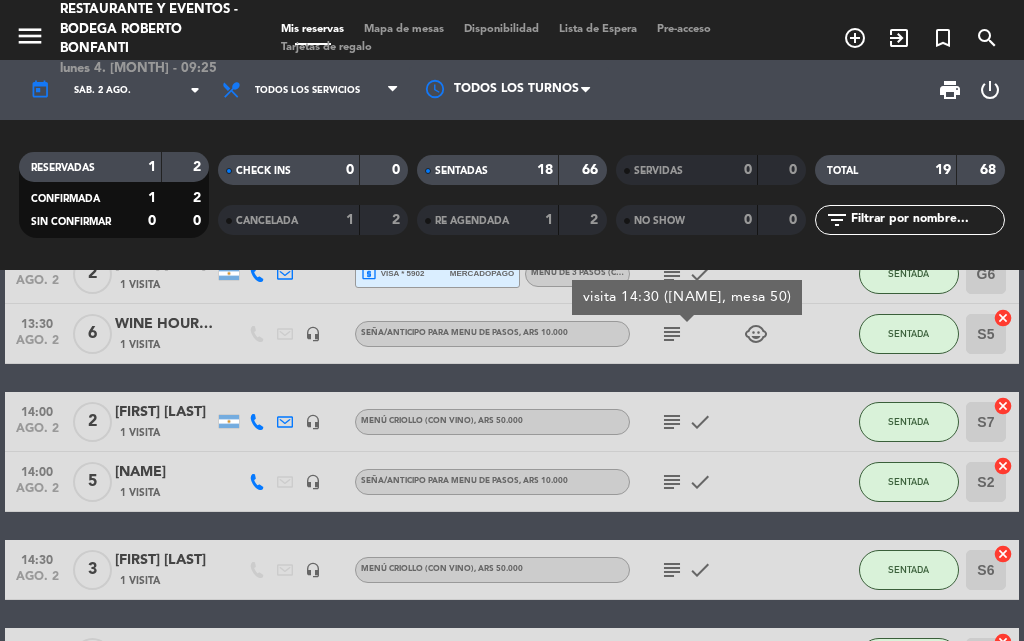 click on "subject" 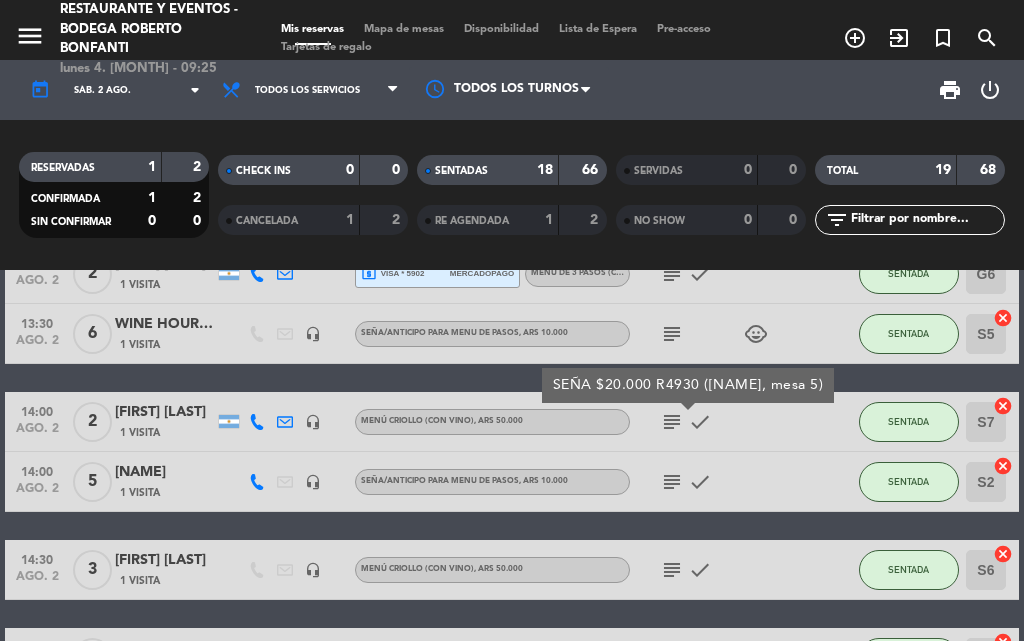 click on "subject" 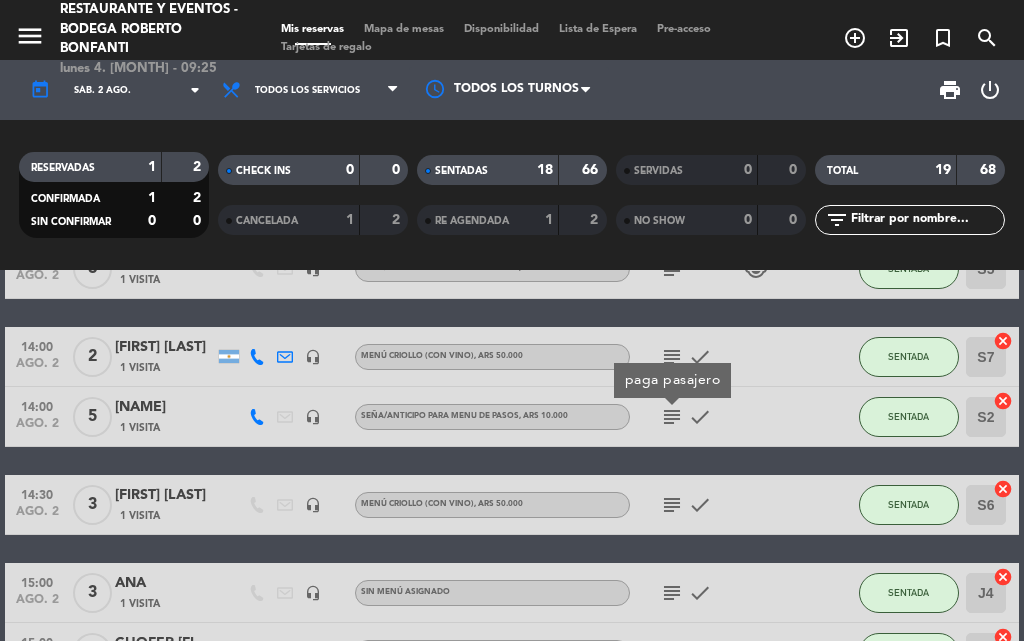 scroll, scrollTop: 700, scrollLeft: 0, axis: vertical 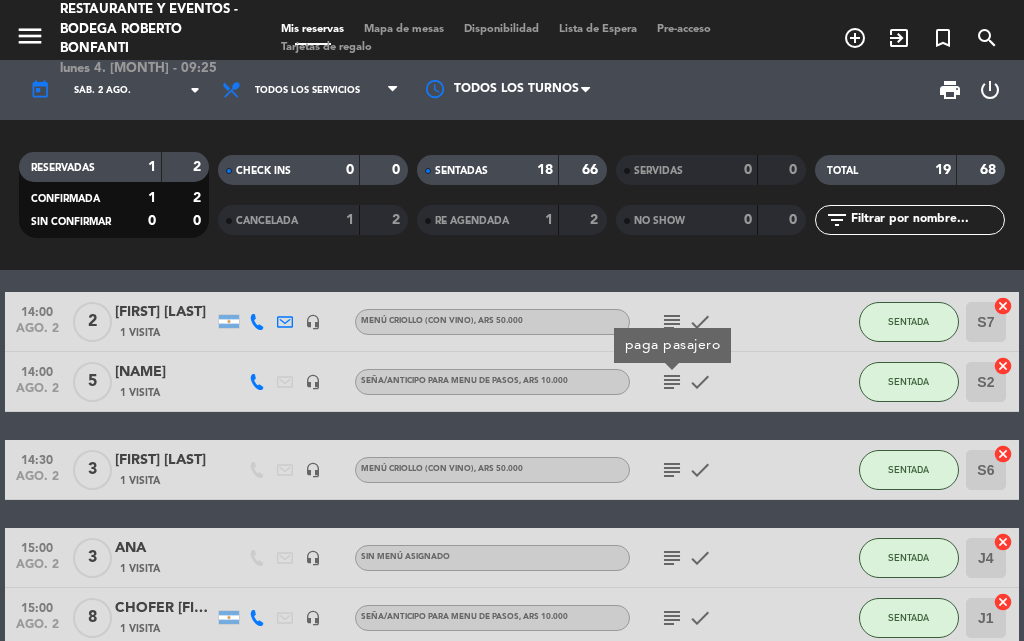 click on "subject   check" 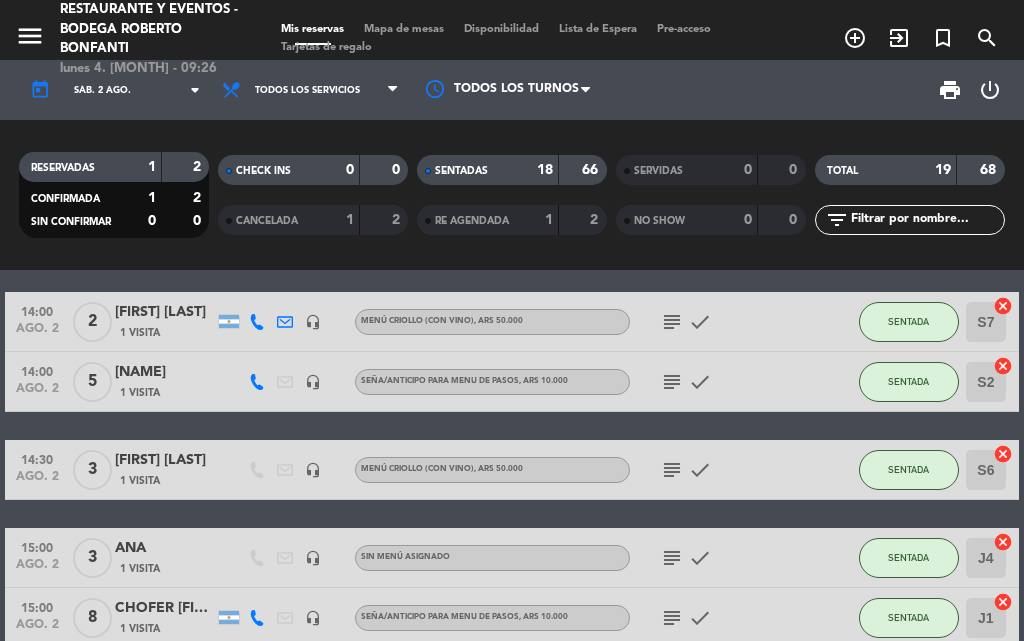 click on "subject" 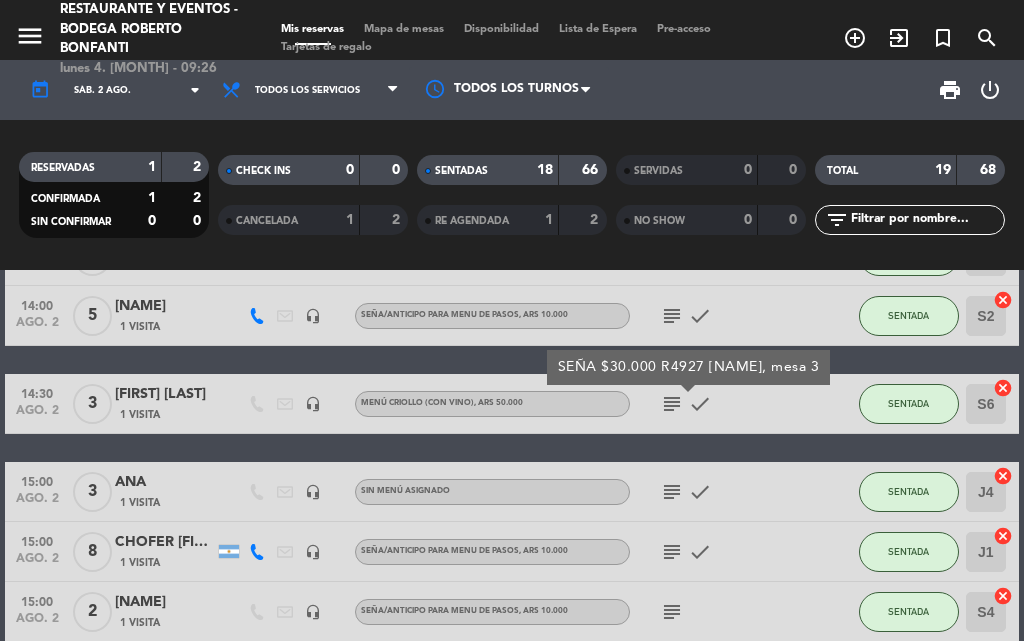 scroll, scrollTop: 800, scrollLeft: 0, axis: vertical 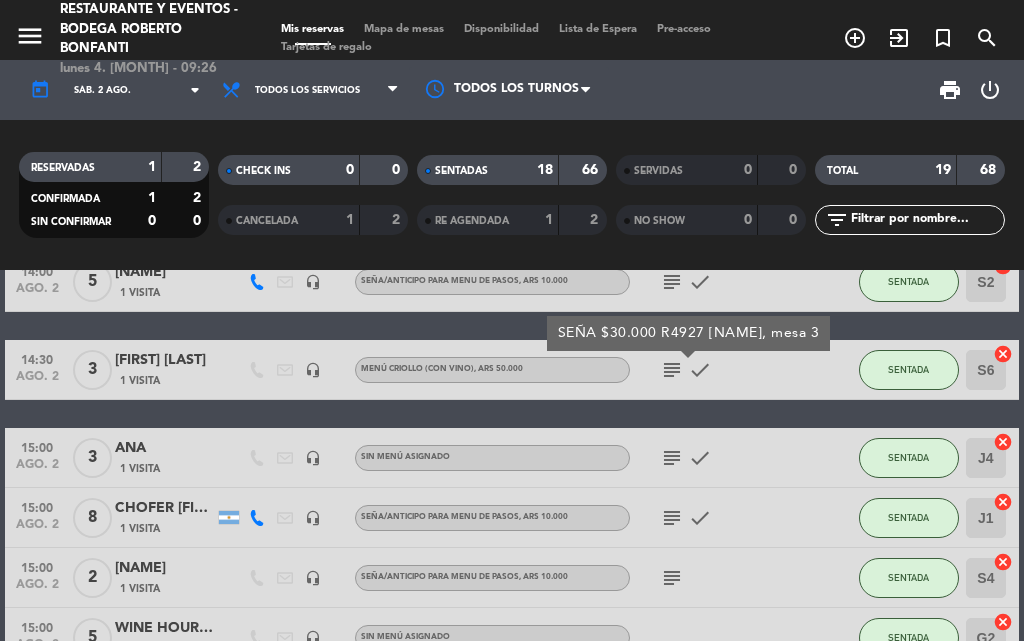 click on "subject" 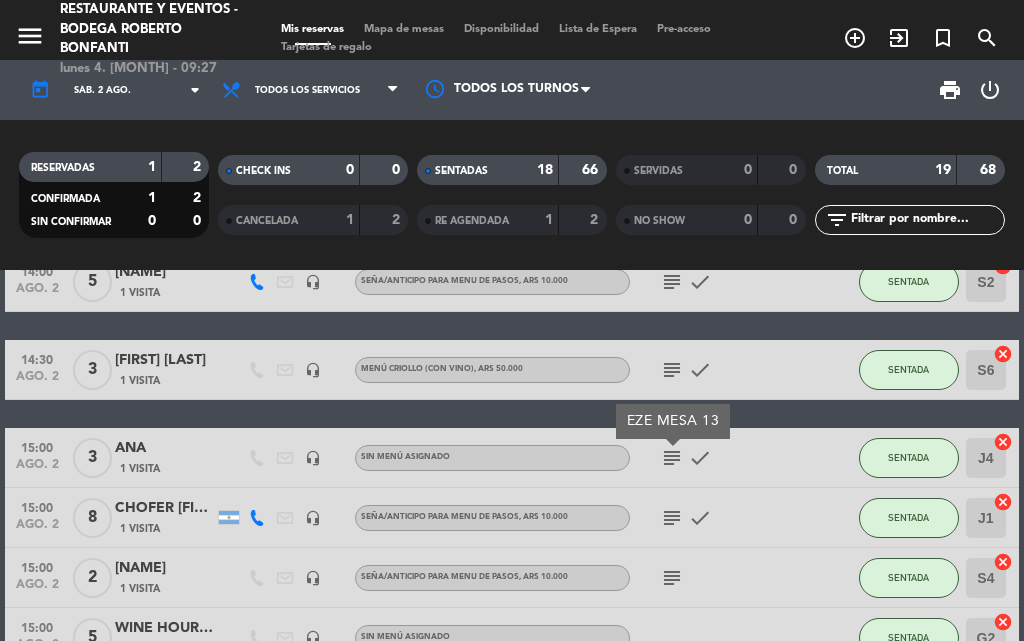 click on "subject" 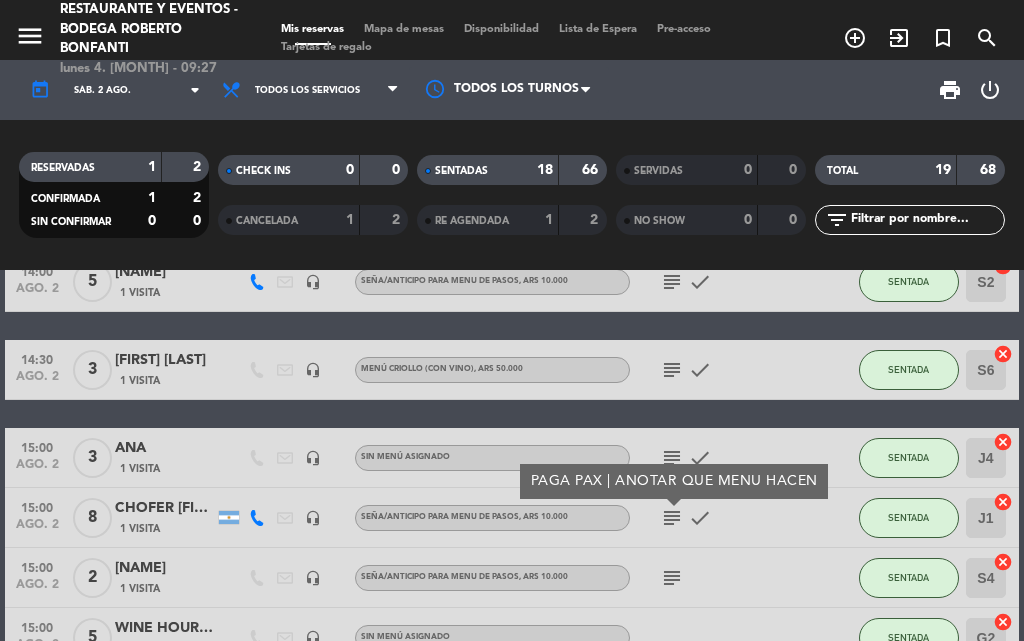 scroll, scrollTop: 900, scrollLeft: 0, axis: vertical 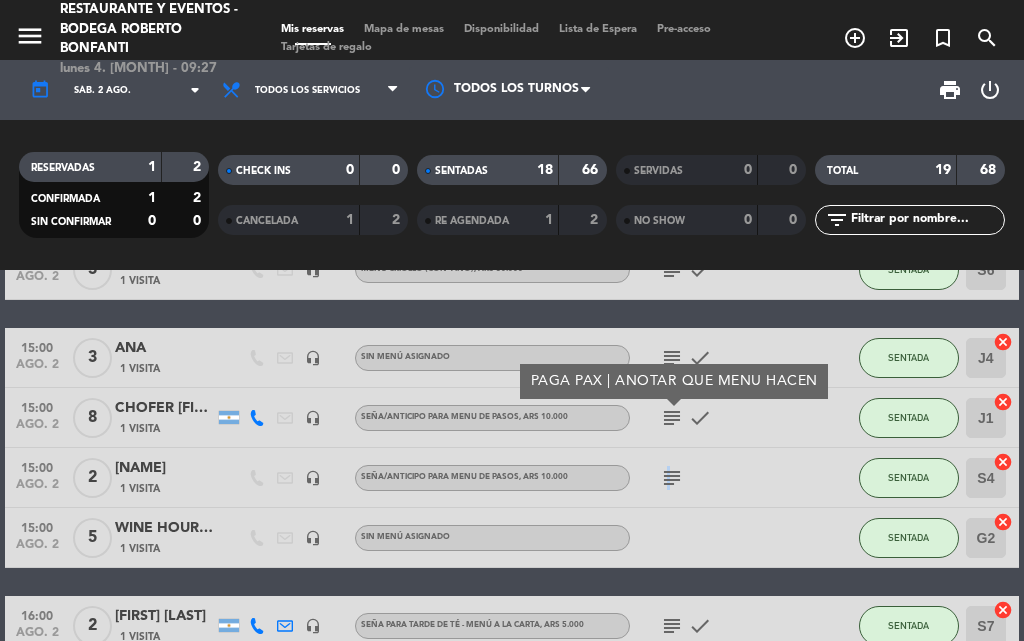 click on "subject" 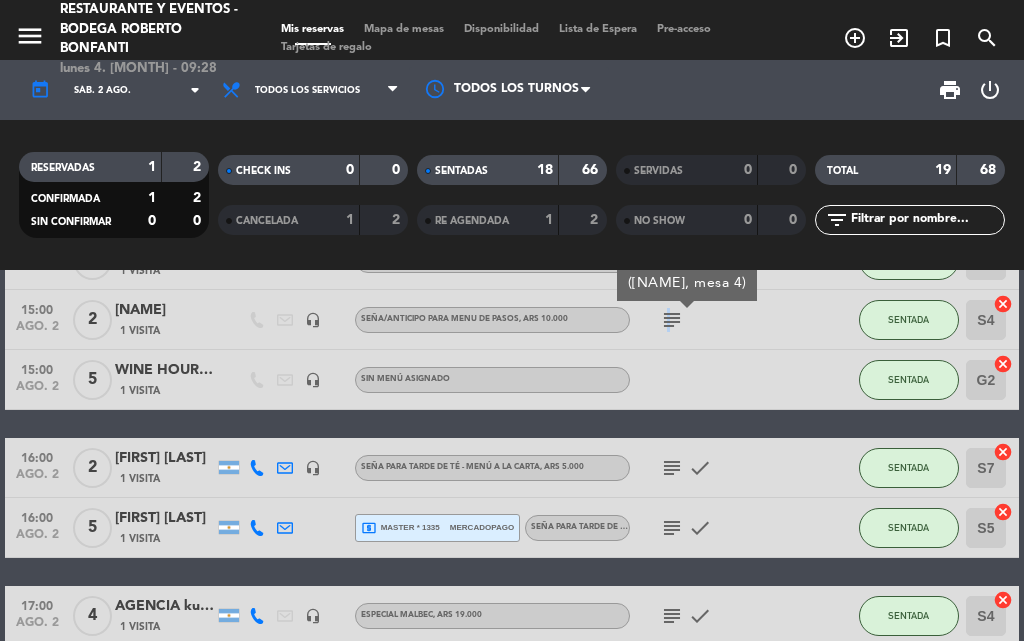 scroll, scrollTop: 1100, scrollLeft: 0, axis: vertical 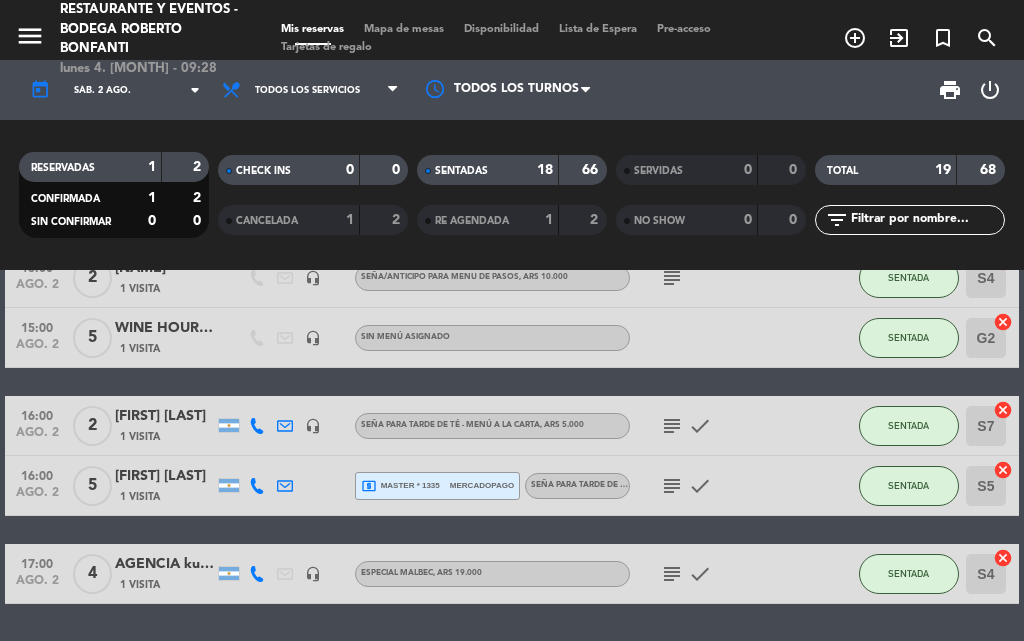 click on "subject" 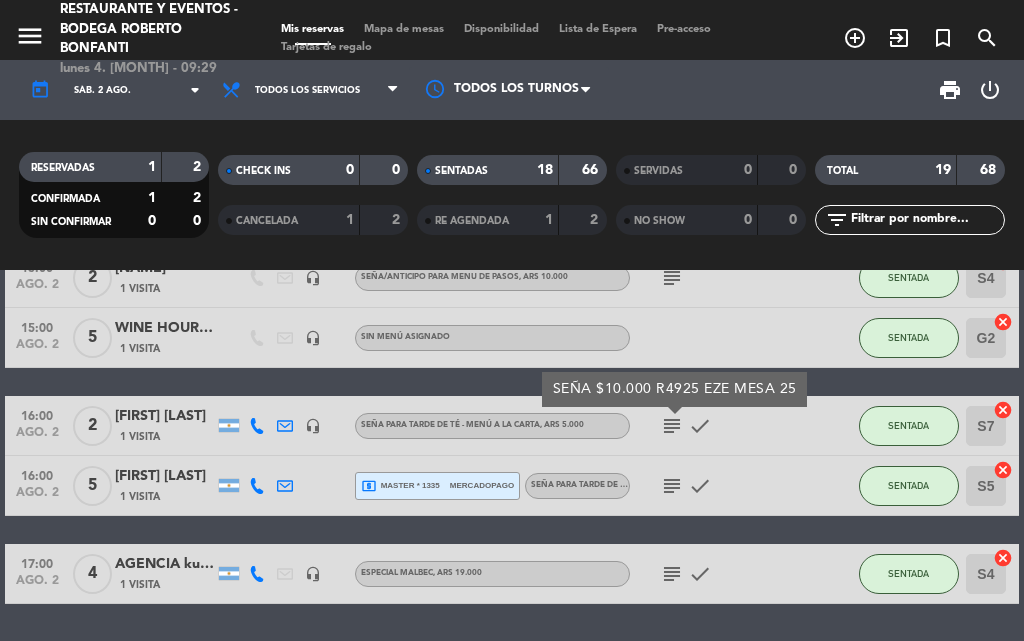 click on "subject" 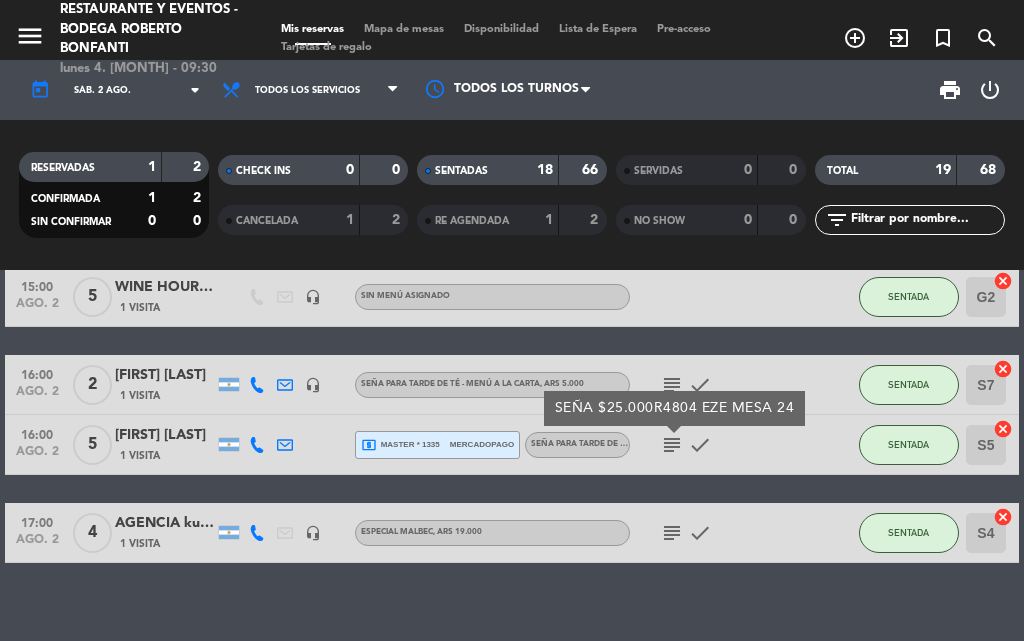 scroll, scrollTop: 1163, scrollLeft: 0, axis: vertical 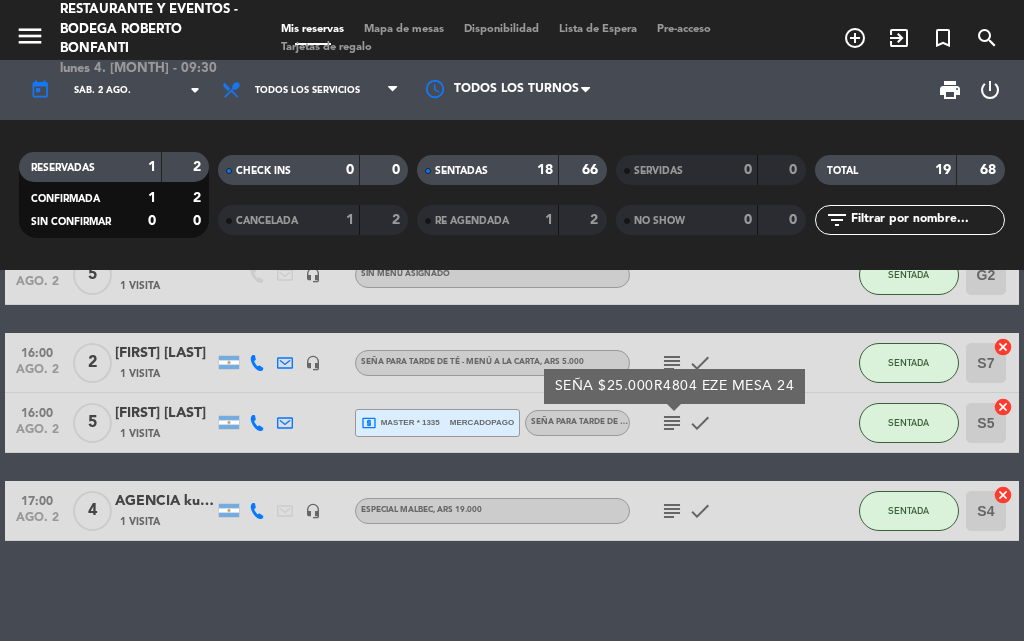 click on "subject" 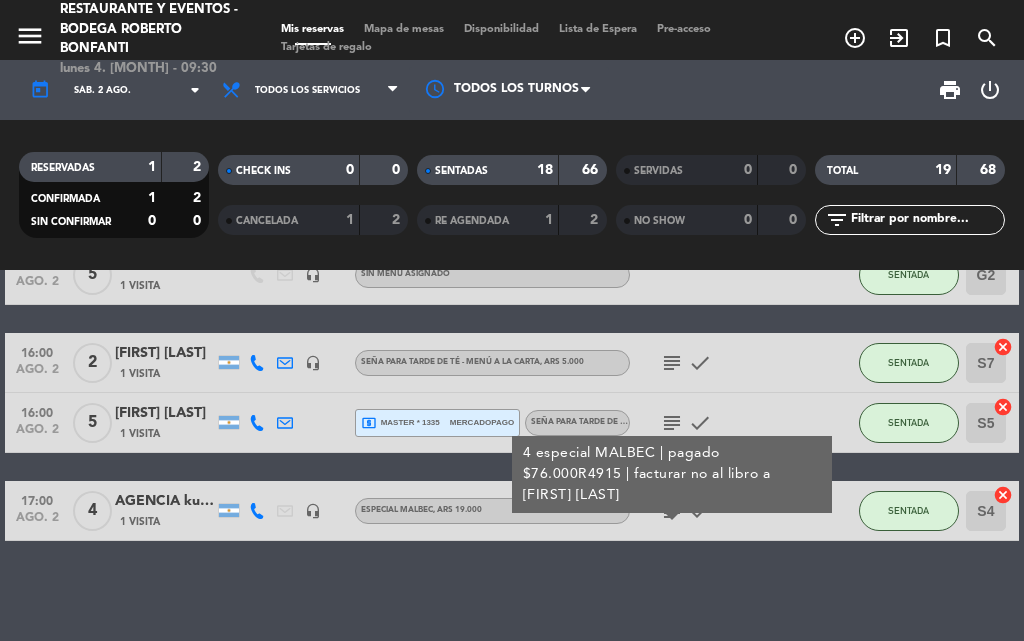 click on "subject" 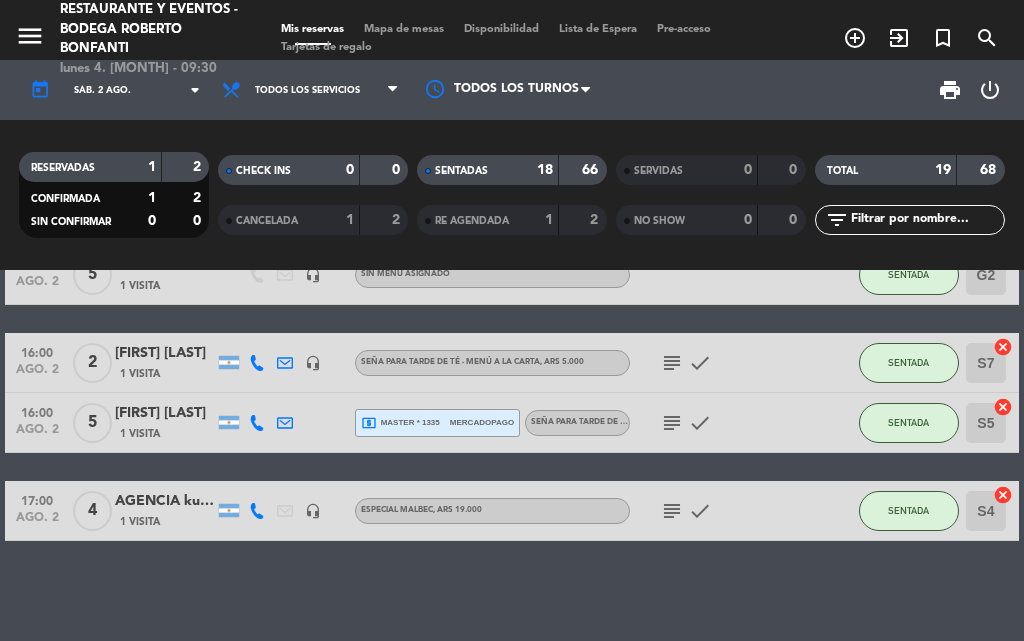 click on "subject" 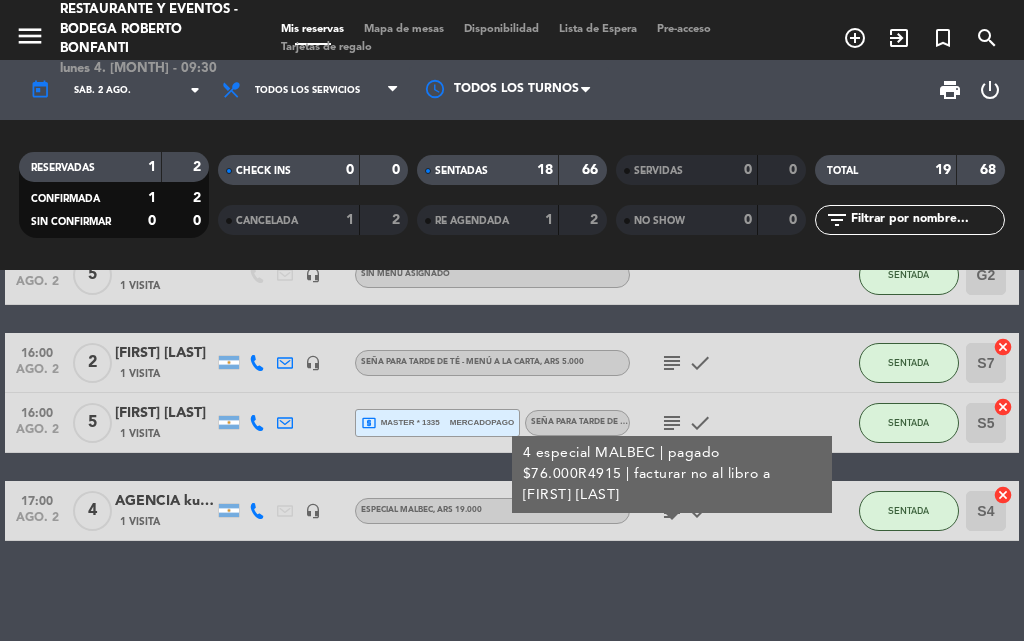 click on "subject" 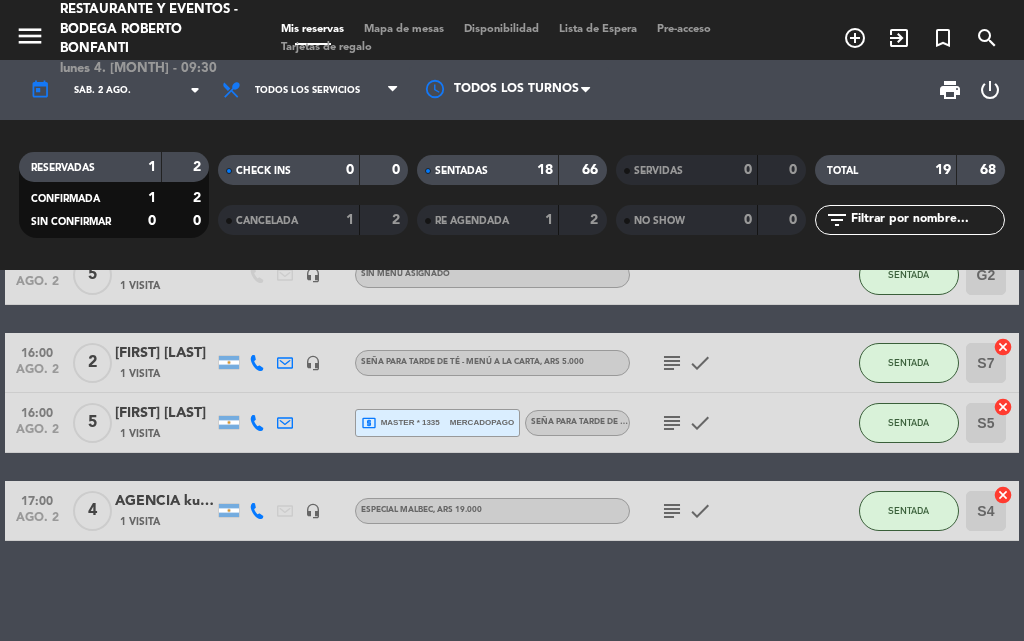 click on "subject" 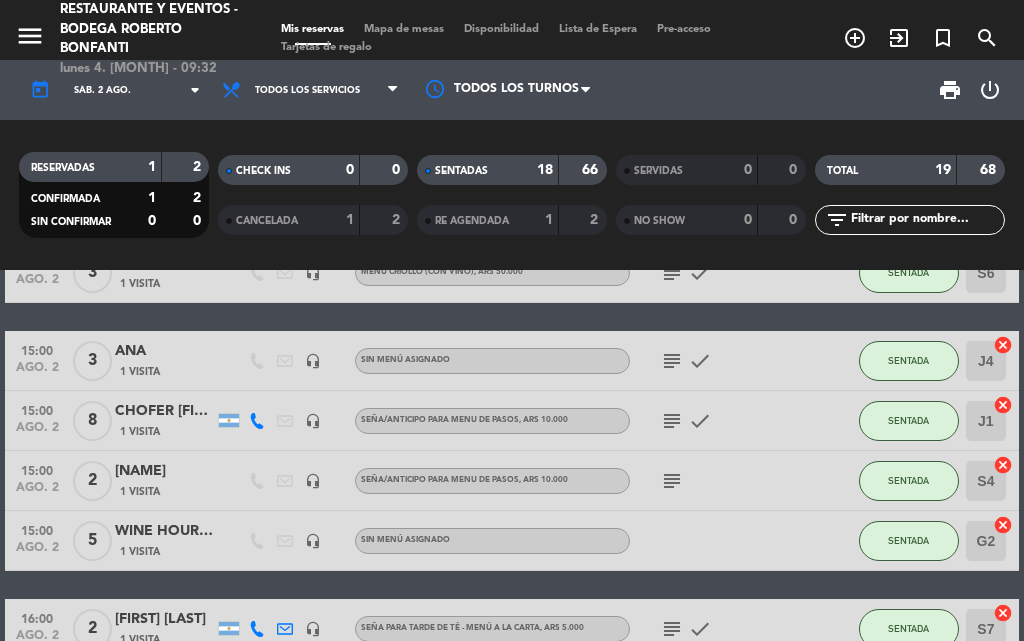 scroll, scrollTop: 863, scrollLeft: 0, axis: vertical 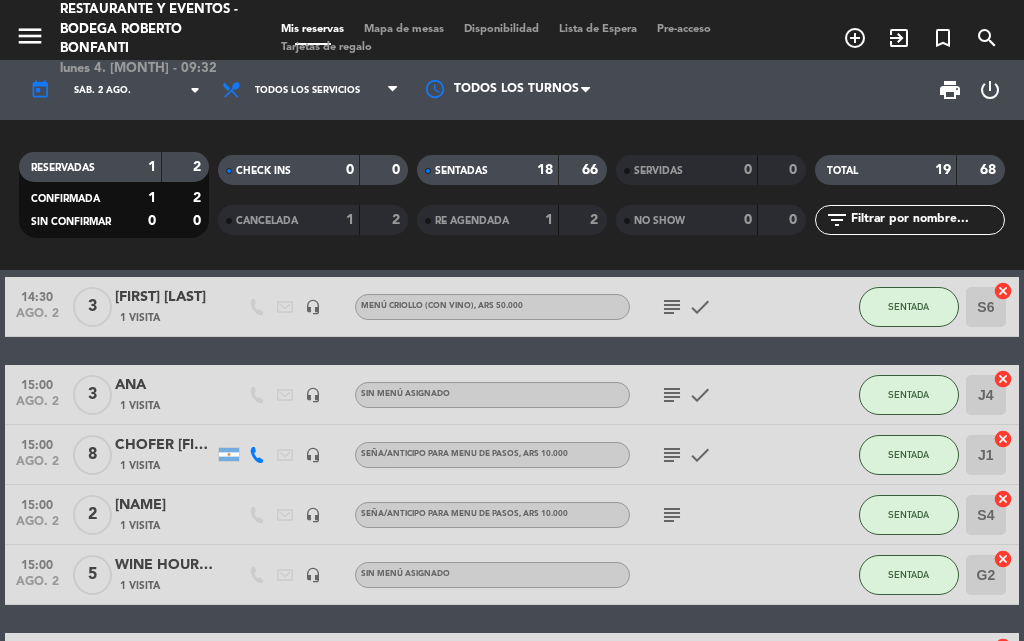 click on "subject" 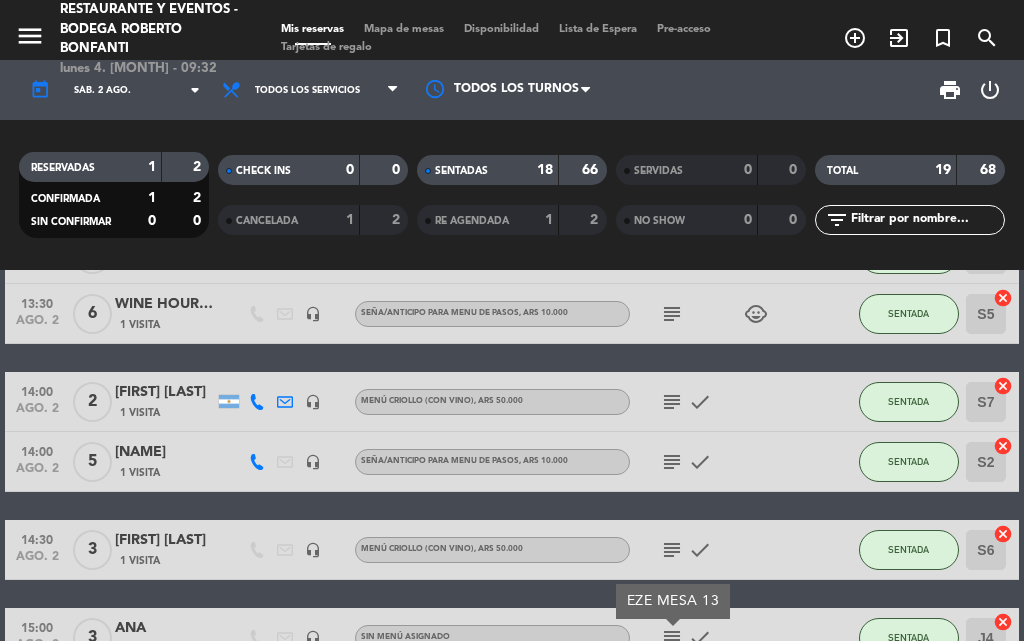 scroll, scrollTop: 600, scrollLeft: 0, axis: vertical 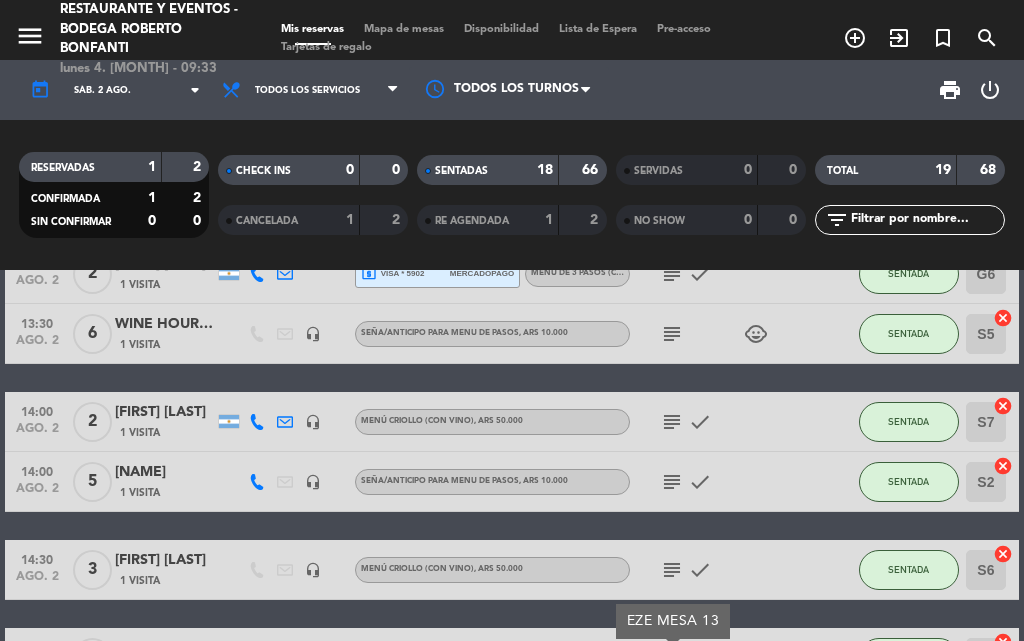 click on "subject" 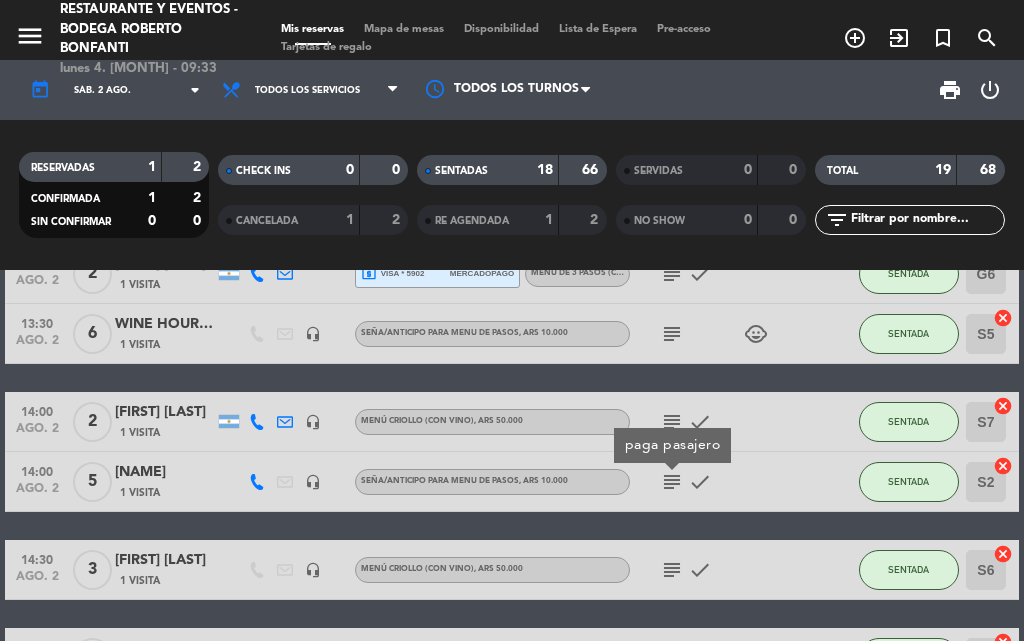 click on "subject" 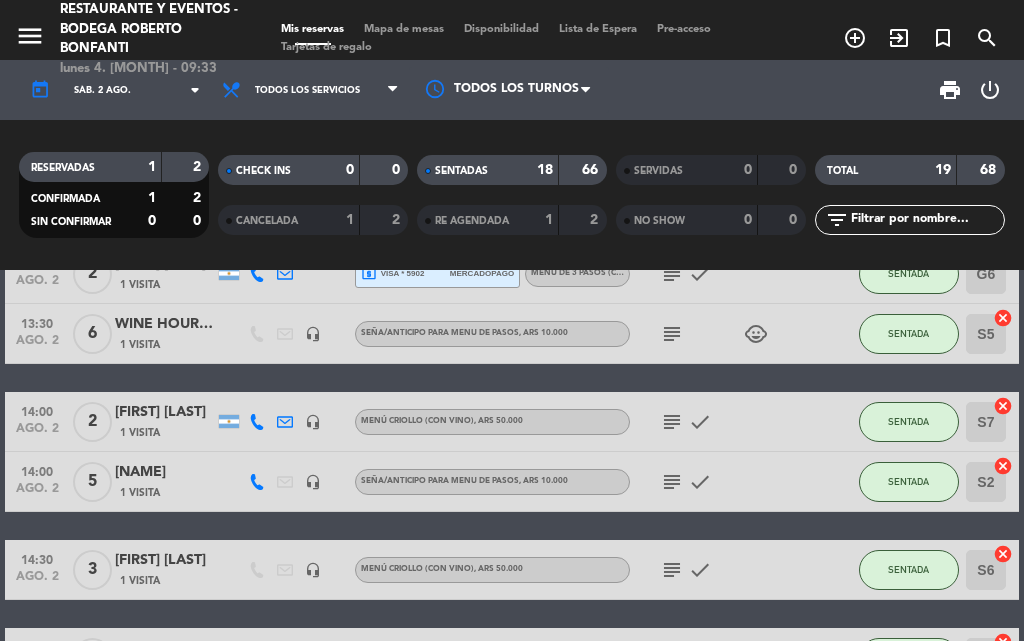 click on "subject" 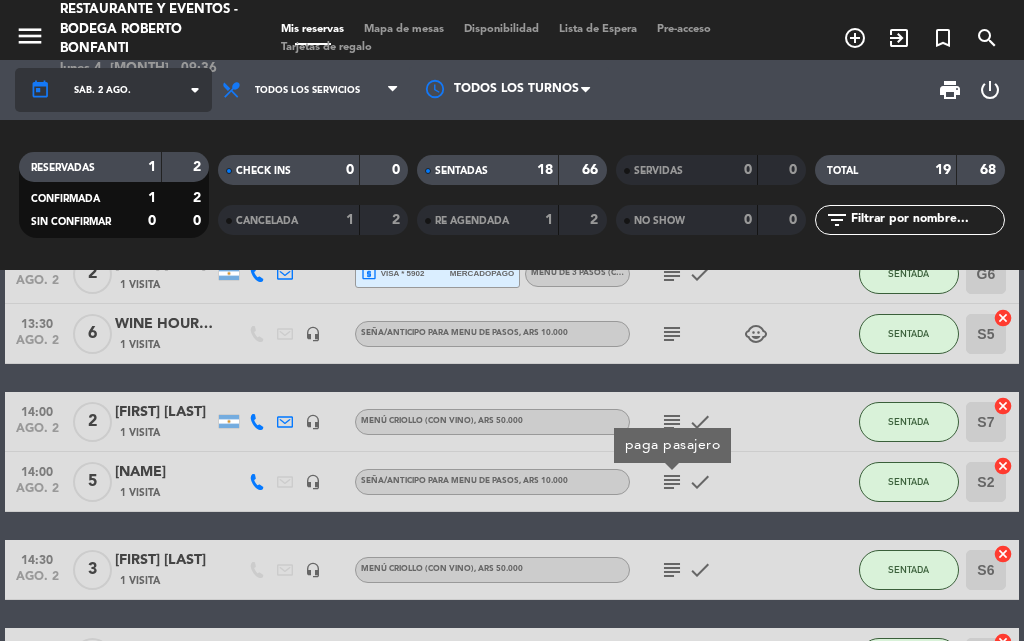 click on "sáb. 2 ago." 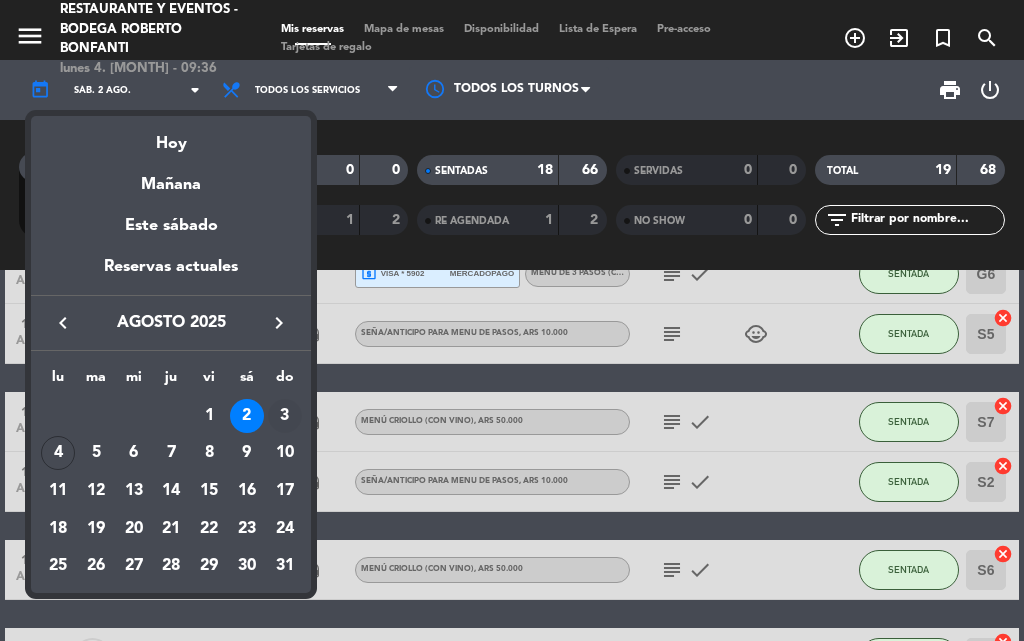 click on "3" at bounding box center (285, 416) 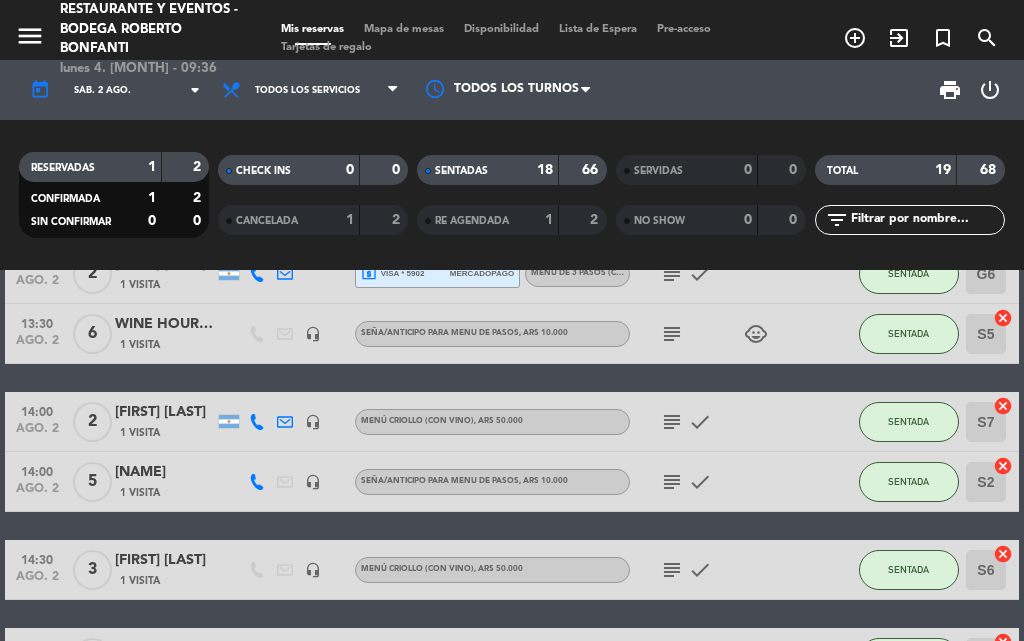 type on "dom. 3 ago." 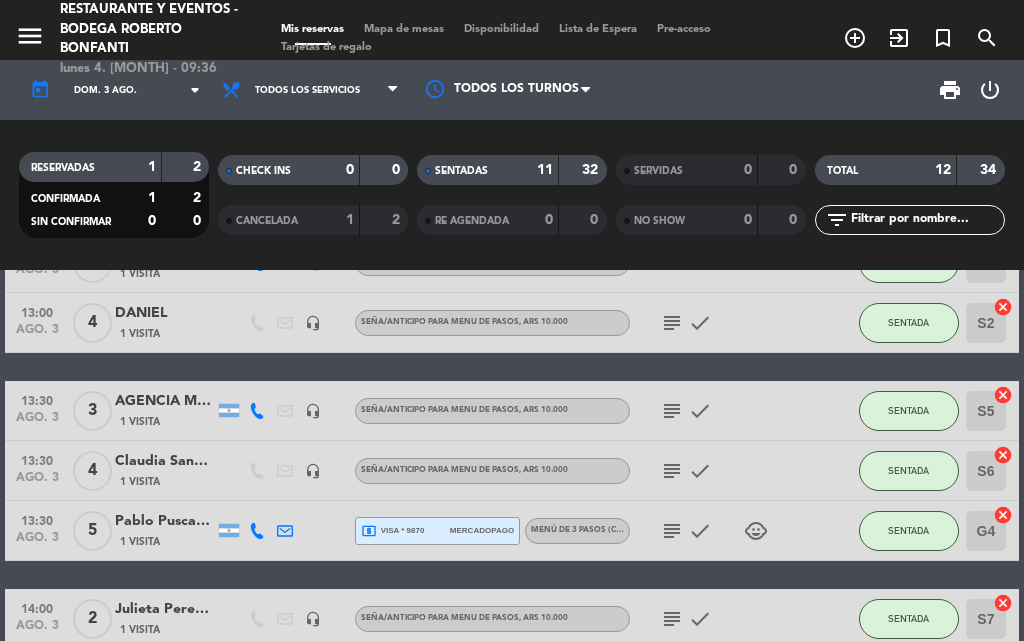 scroll, scrollTop: 200, scrollLeft: 0, axis: vertical 